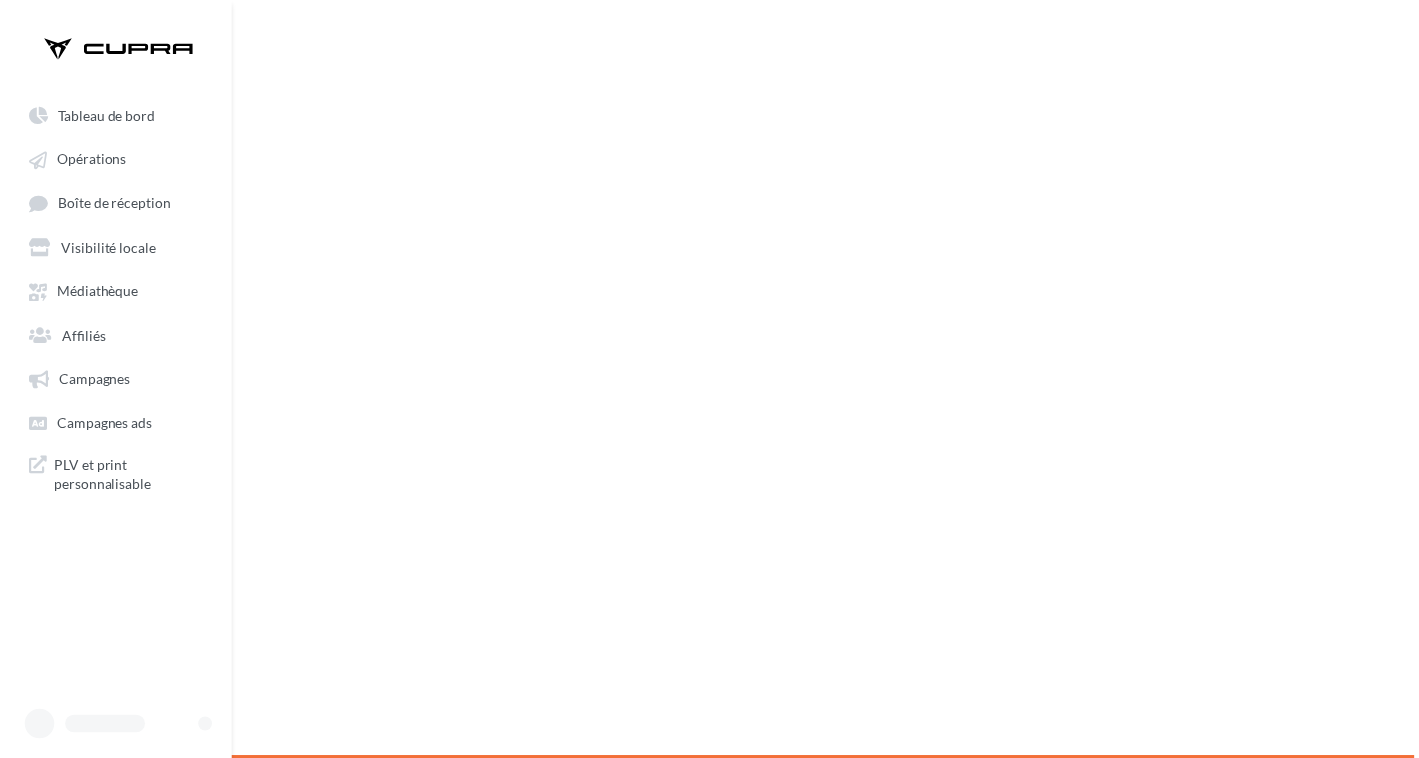 scroll, scrollTop: 0, scrollLeft: 0, axis: both 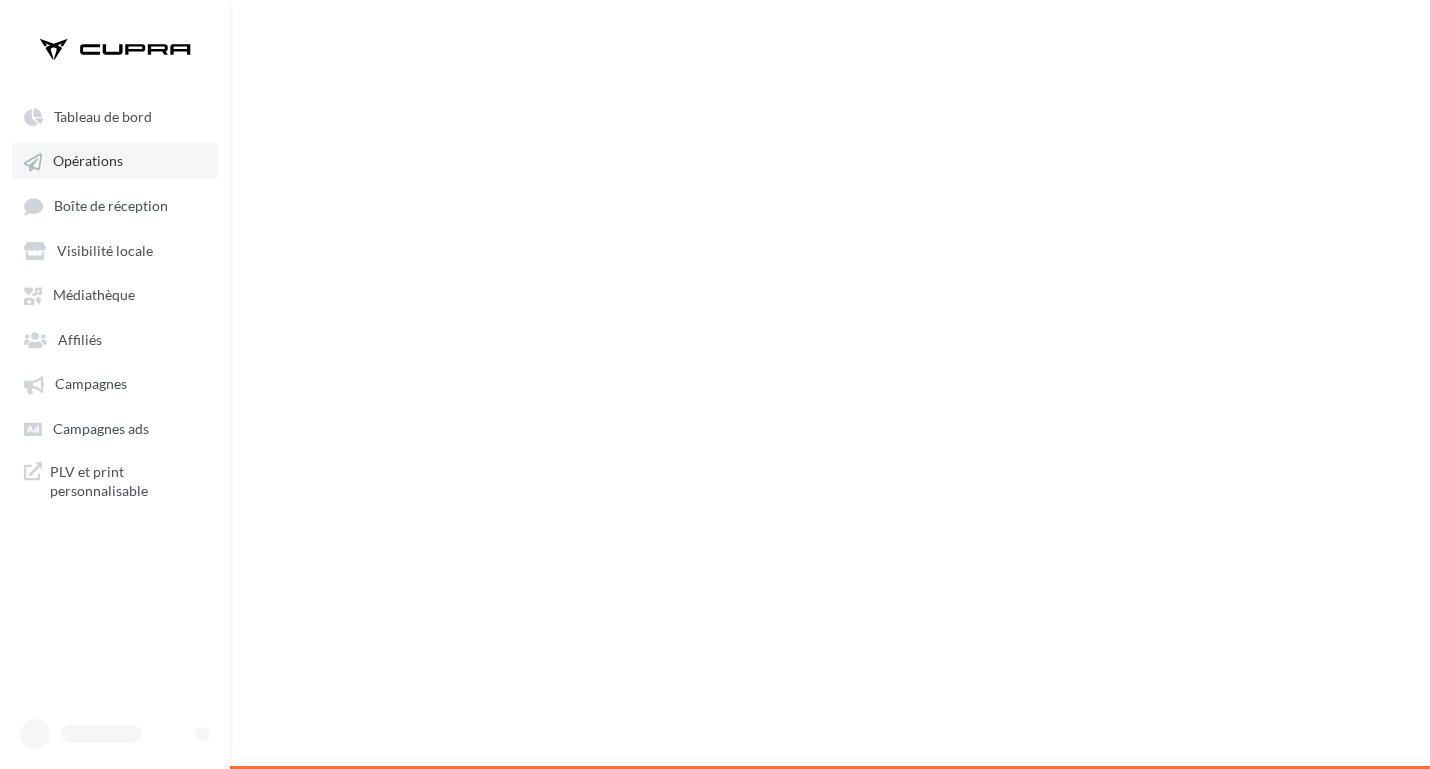 click on "Opérations" at bounding box center [115, 160] 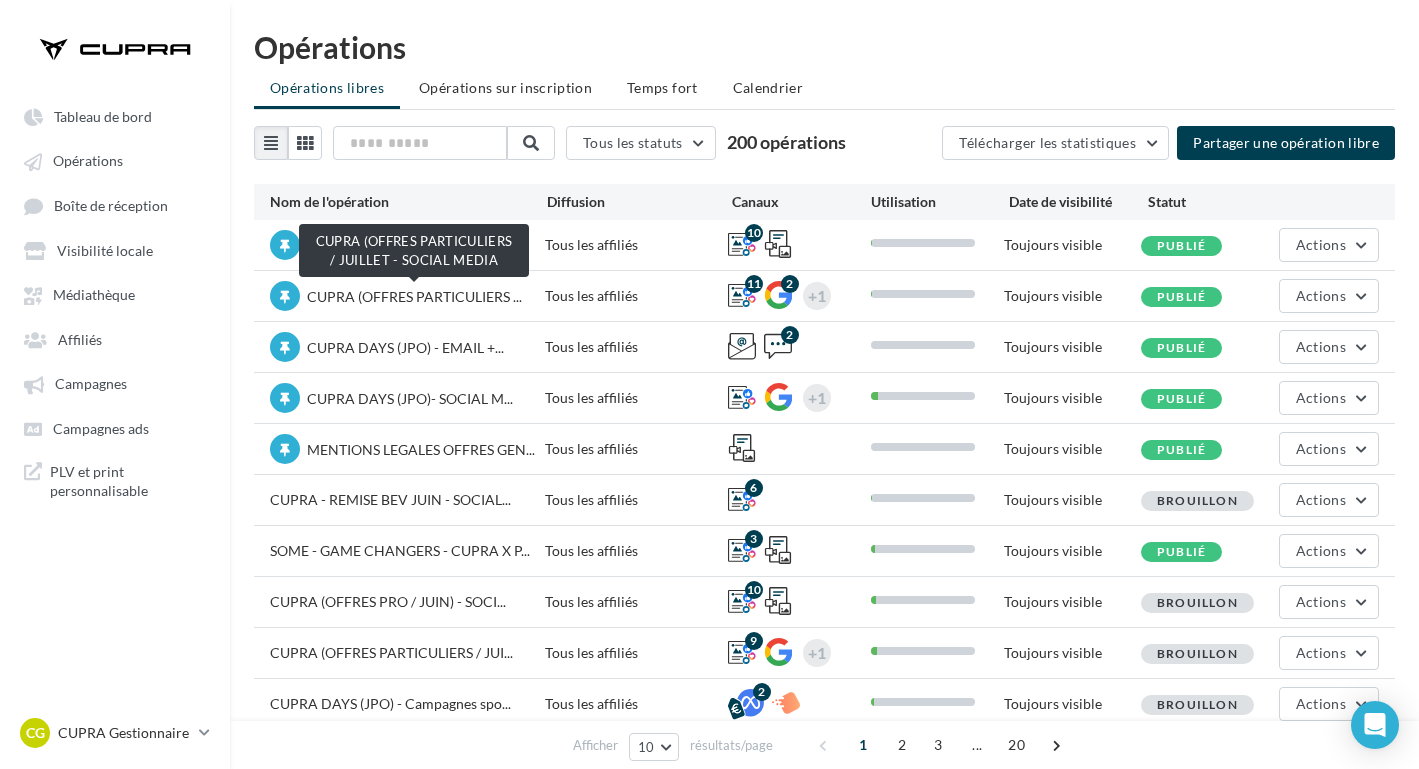 click on "CUPRA (OFFRES PARTICULIERS ..." at bounding box center (414, 296) 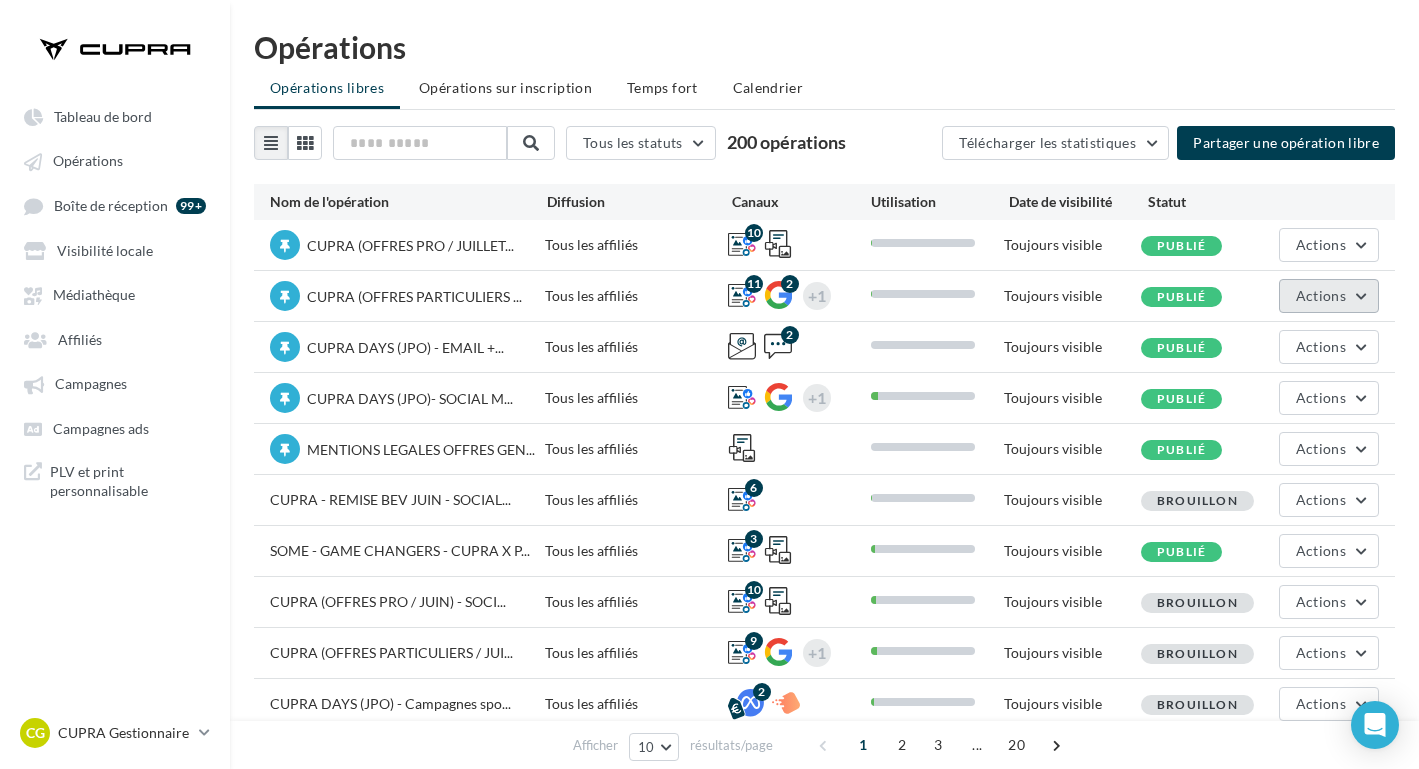 click on "Actions" at bounding box center (1329, 296) 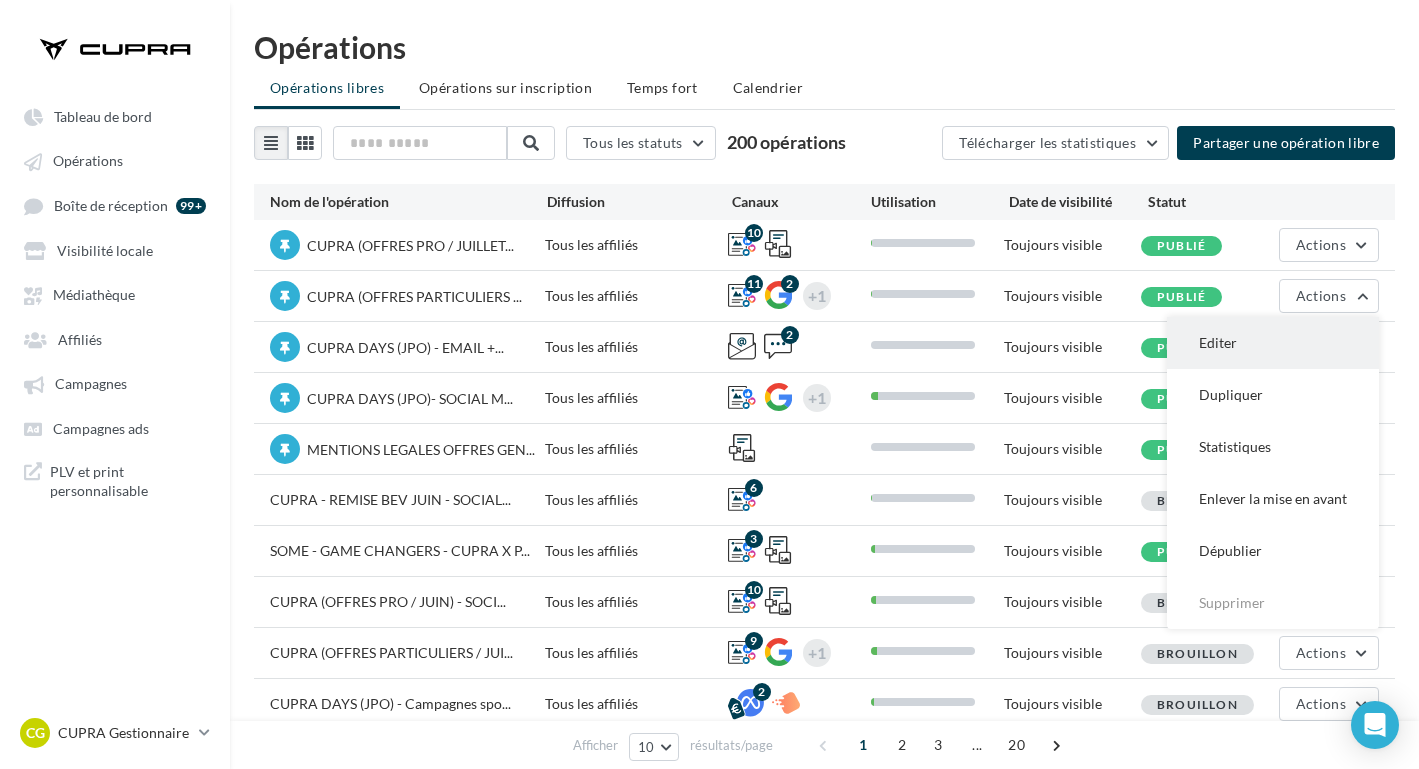 click on "Editer" at bounding box center (1273, 343) 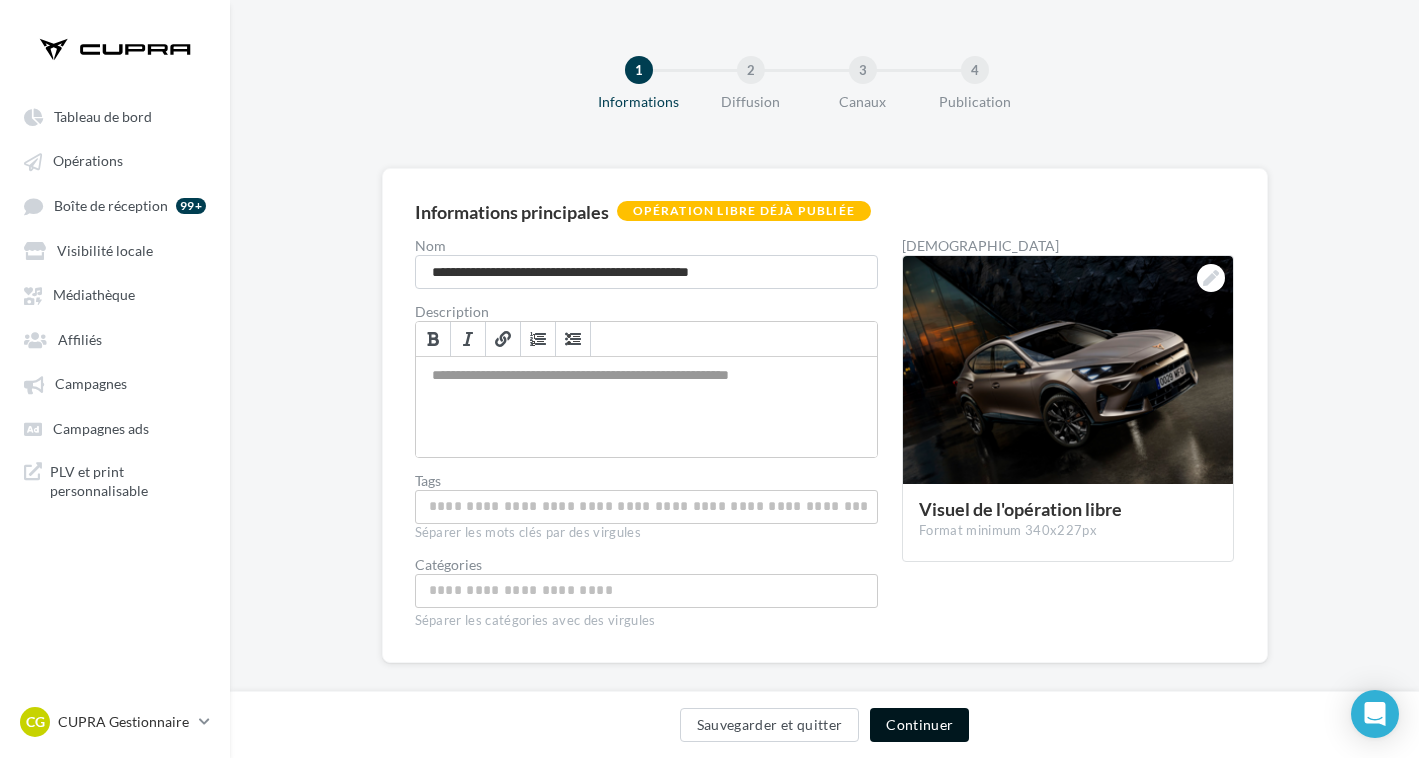 click on "Continuer" at bounding box center [919, 725] 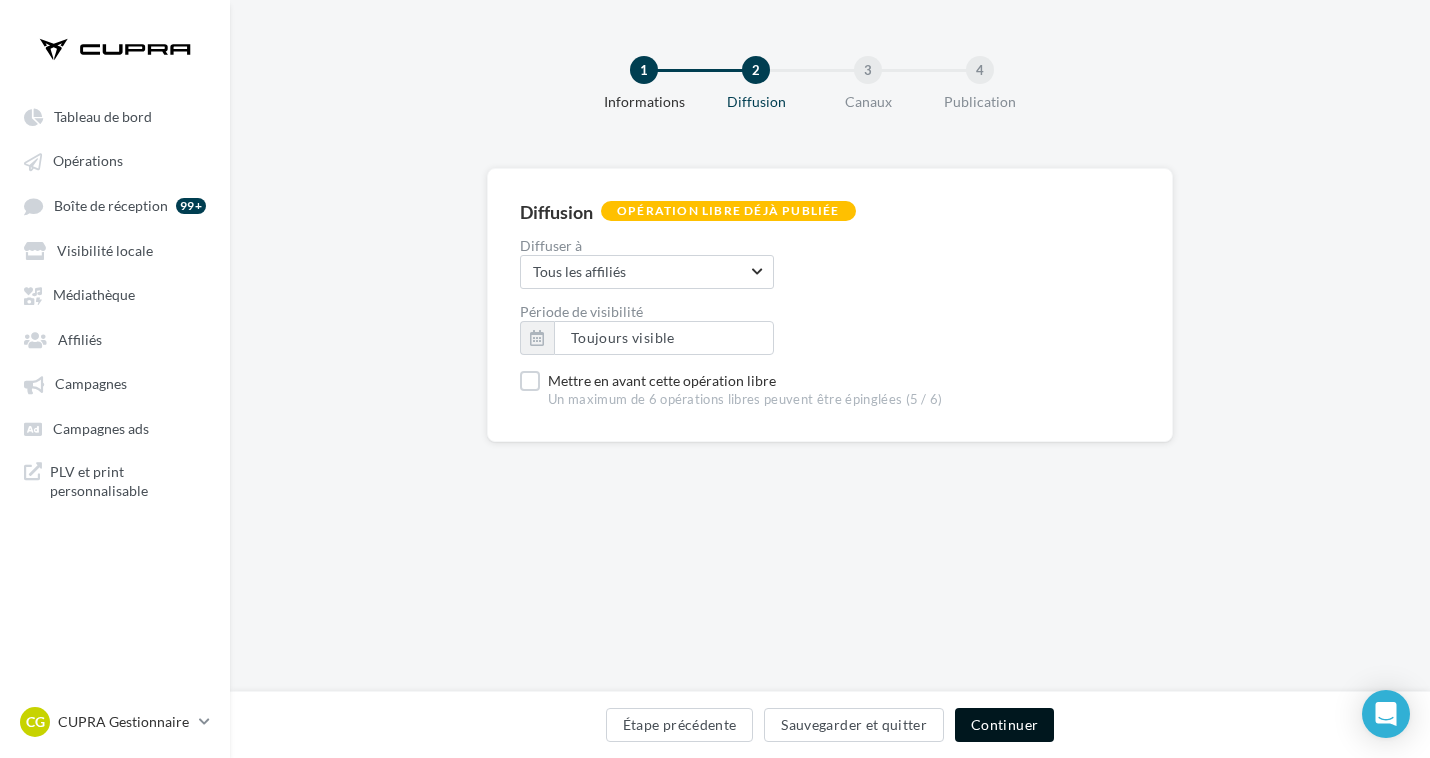 click on "Continuer" at bounding box center (1004, 725) 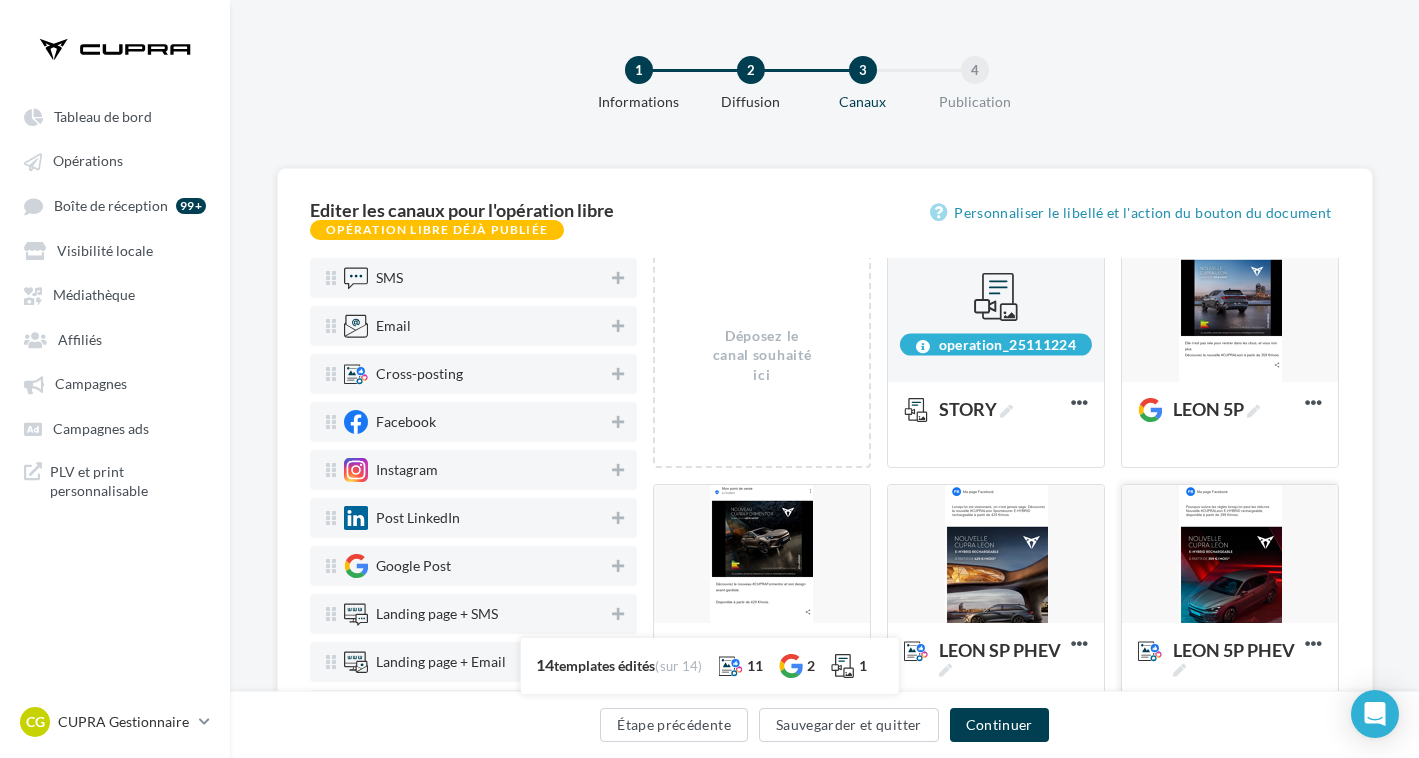 scroll, scrollTop: 9, scrollLeft: 0, axis: vertical 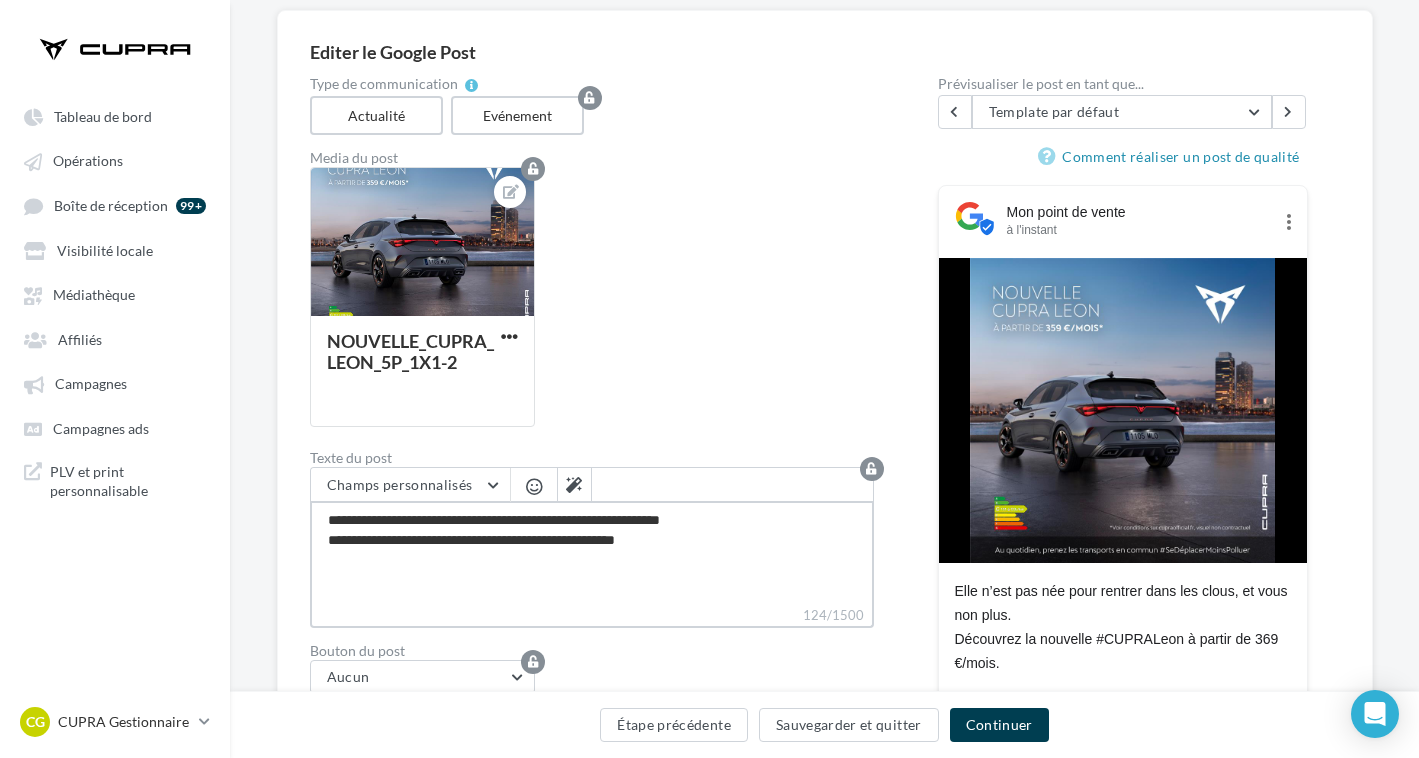 click on "**********" at bounding box center (592, 553) 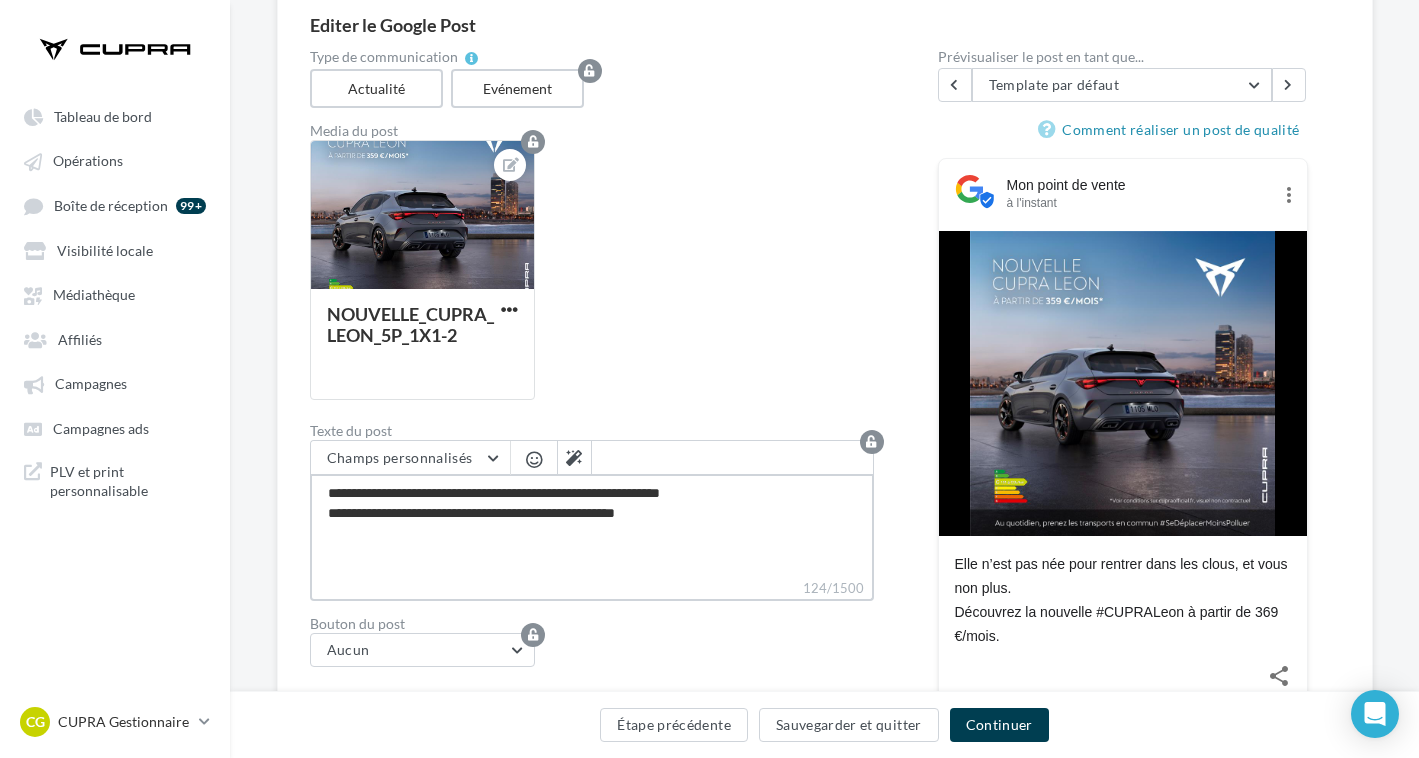 scroll, scrollTop: 186, scrollLeft: 0, axis: vertical 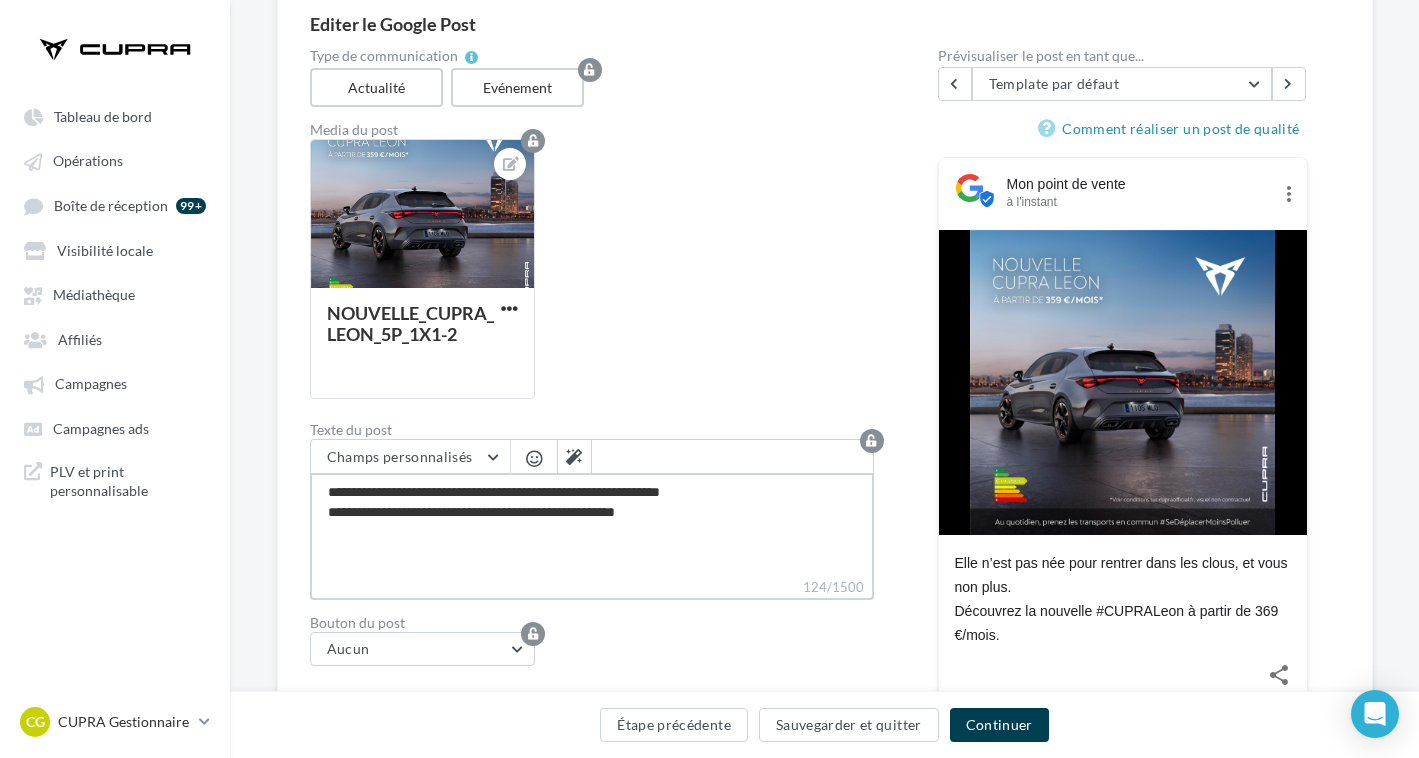 click on "**********" at bounding box center (592, 525) 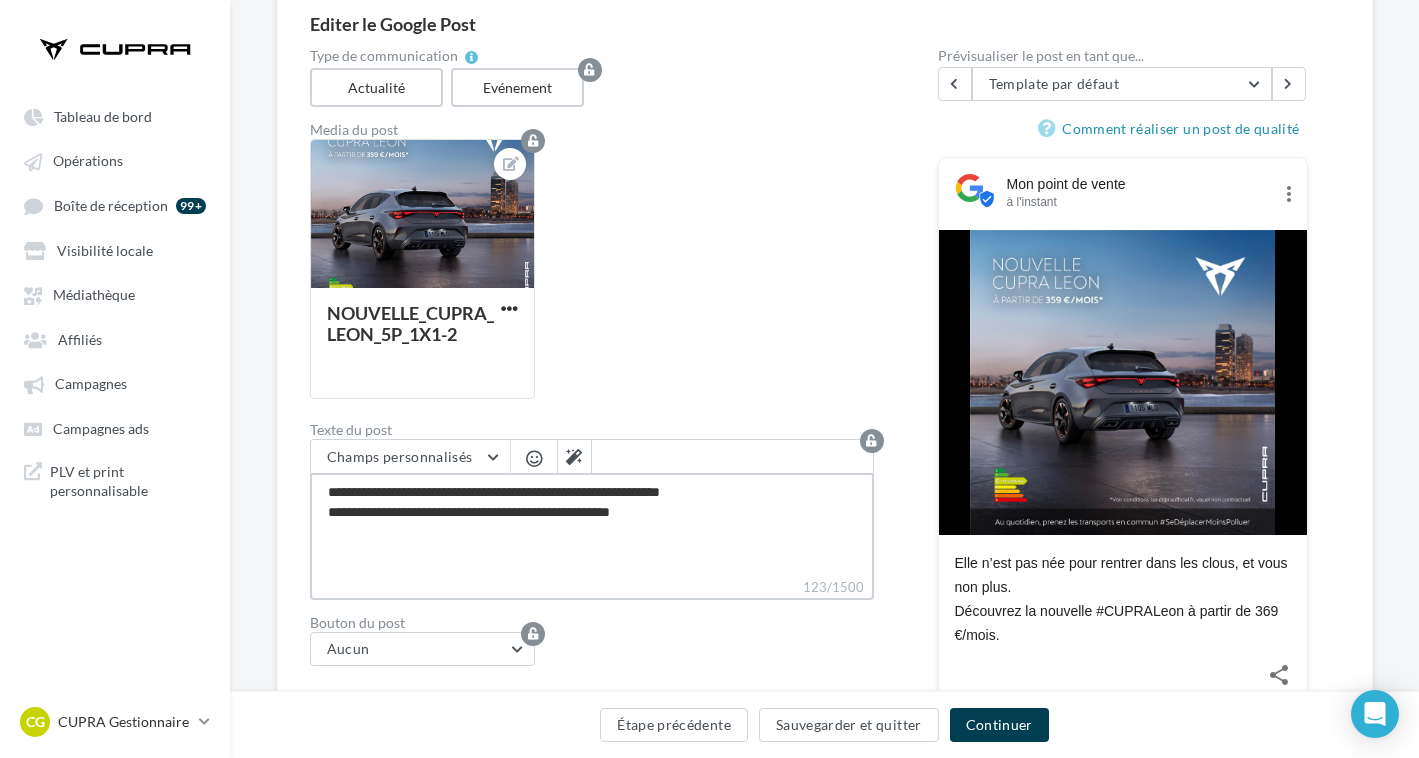 type on "**********" 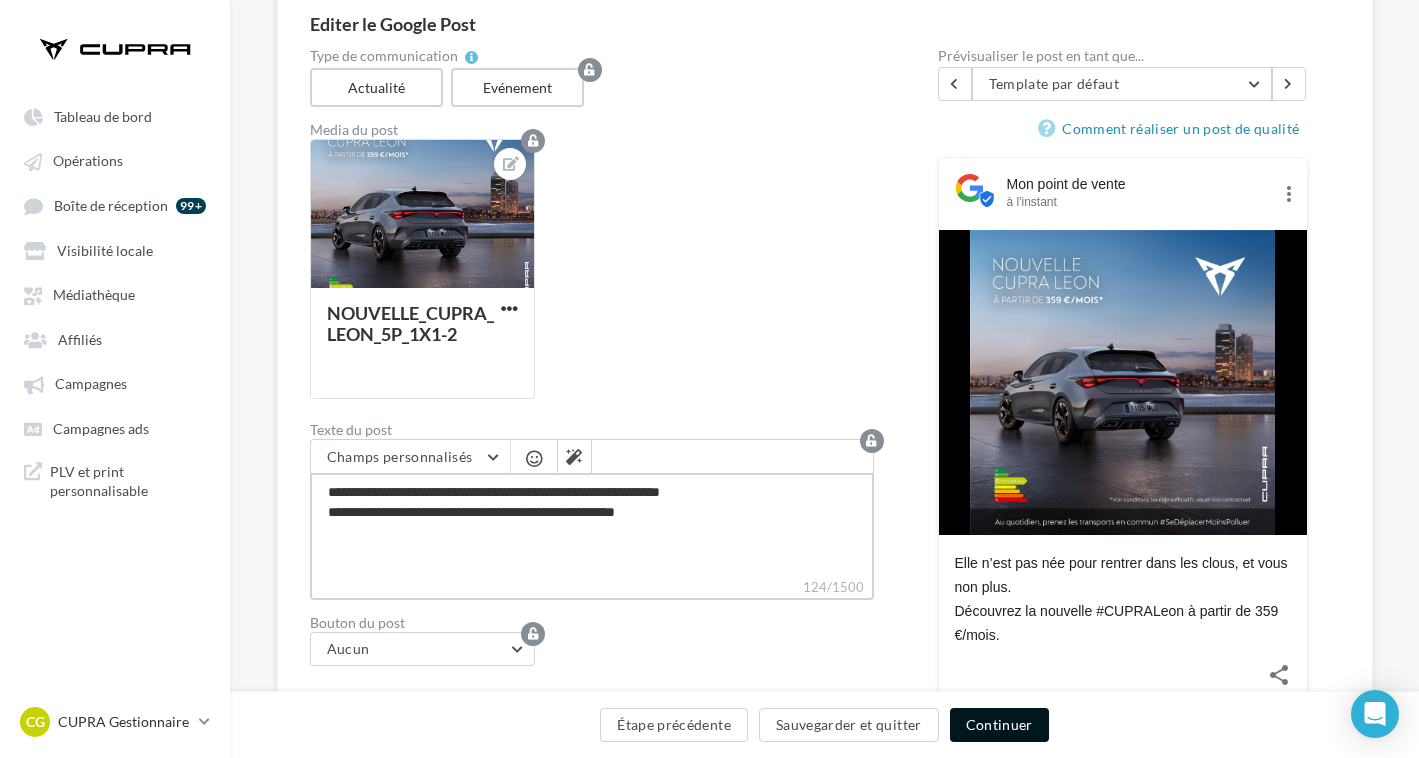 type on "**********" 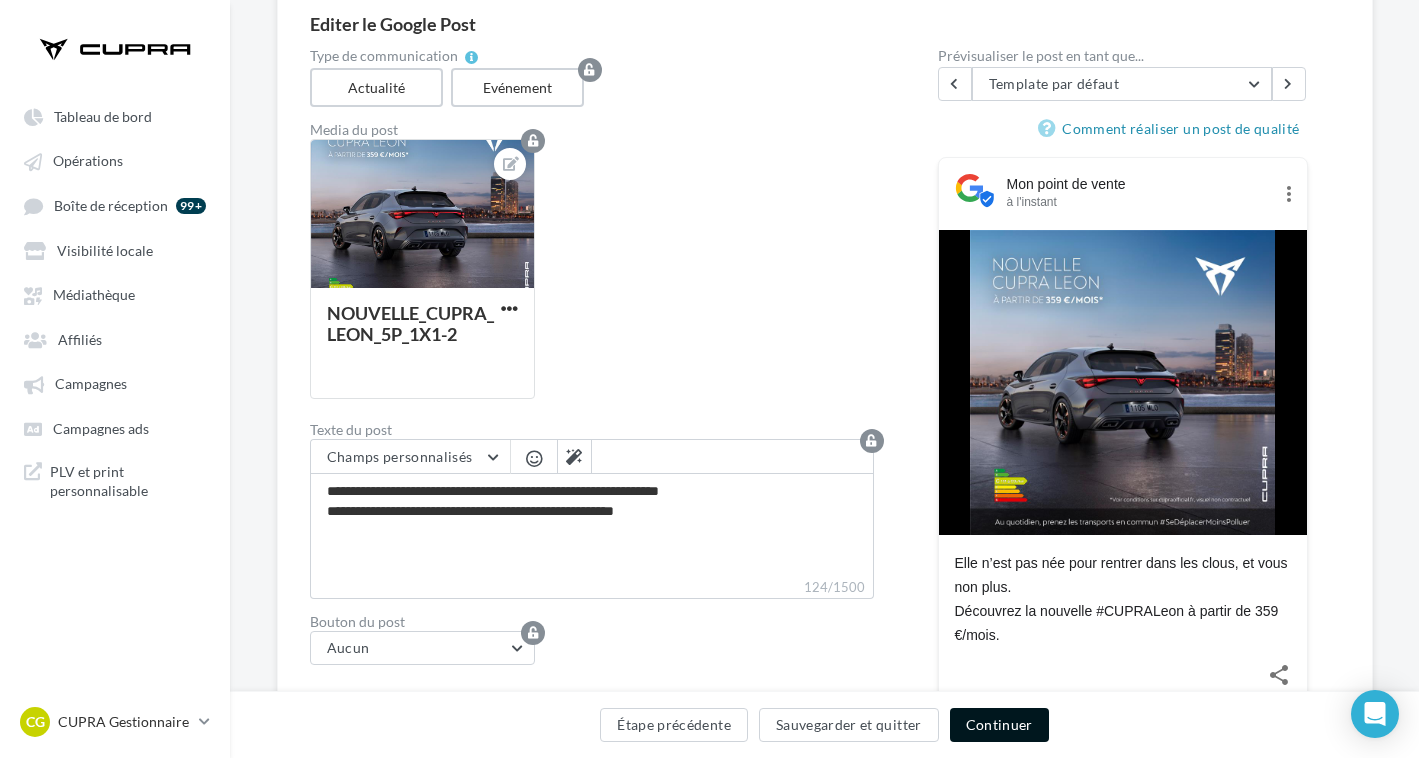 click on "Continuer" at bounding box center (999, 725) 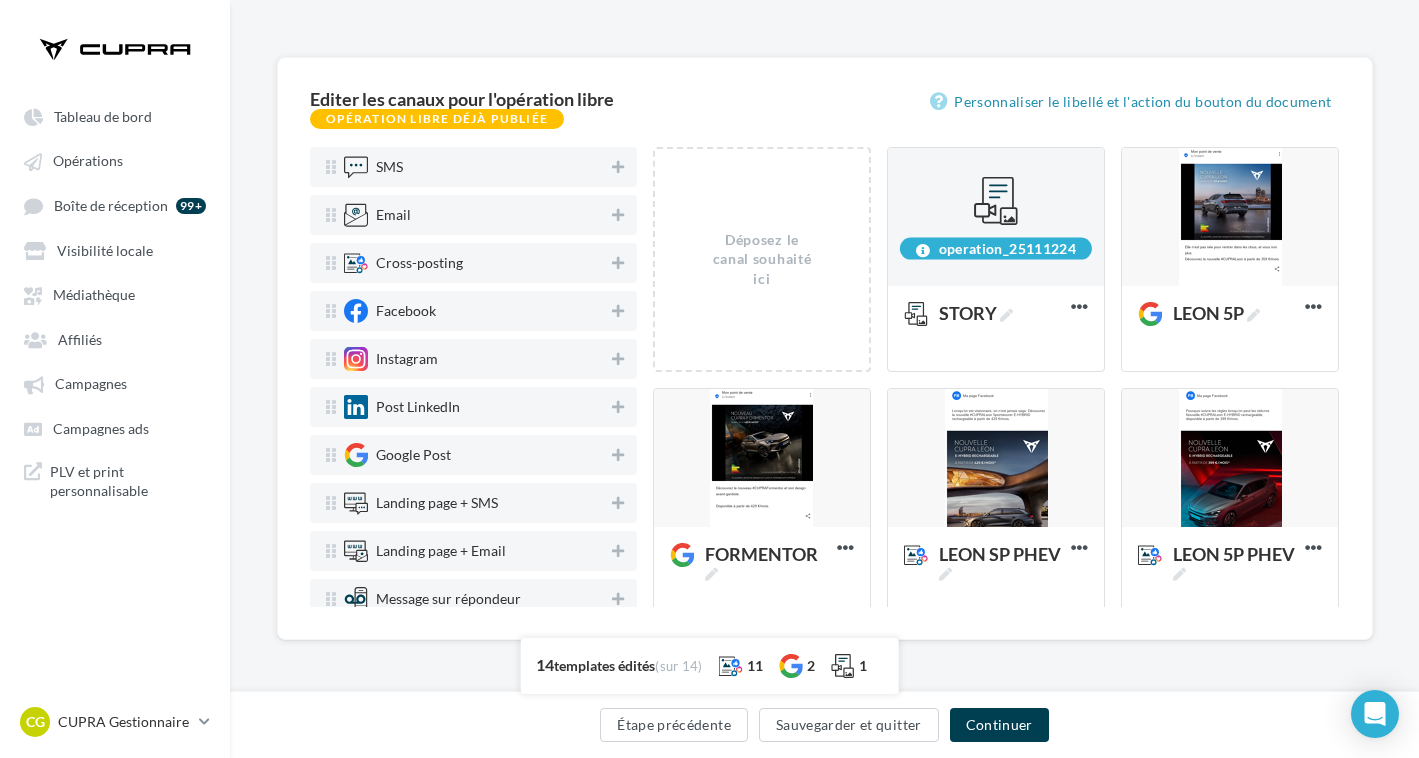 scroll, scrollTop: 110, scrollLeft: 0, axis: vertical 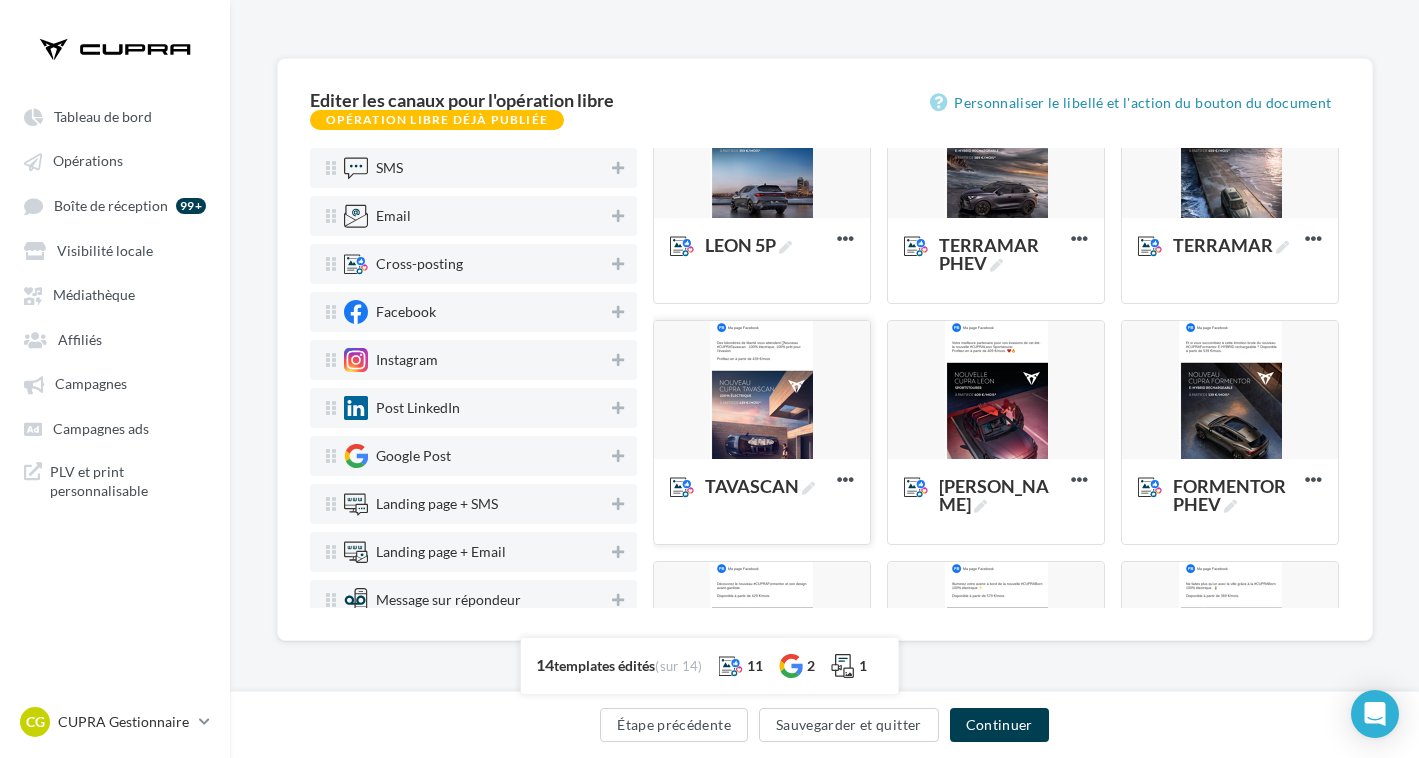 click at bounding box center (762, 391) 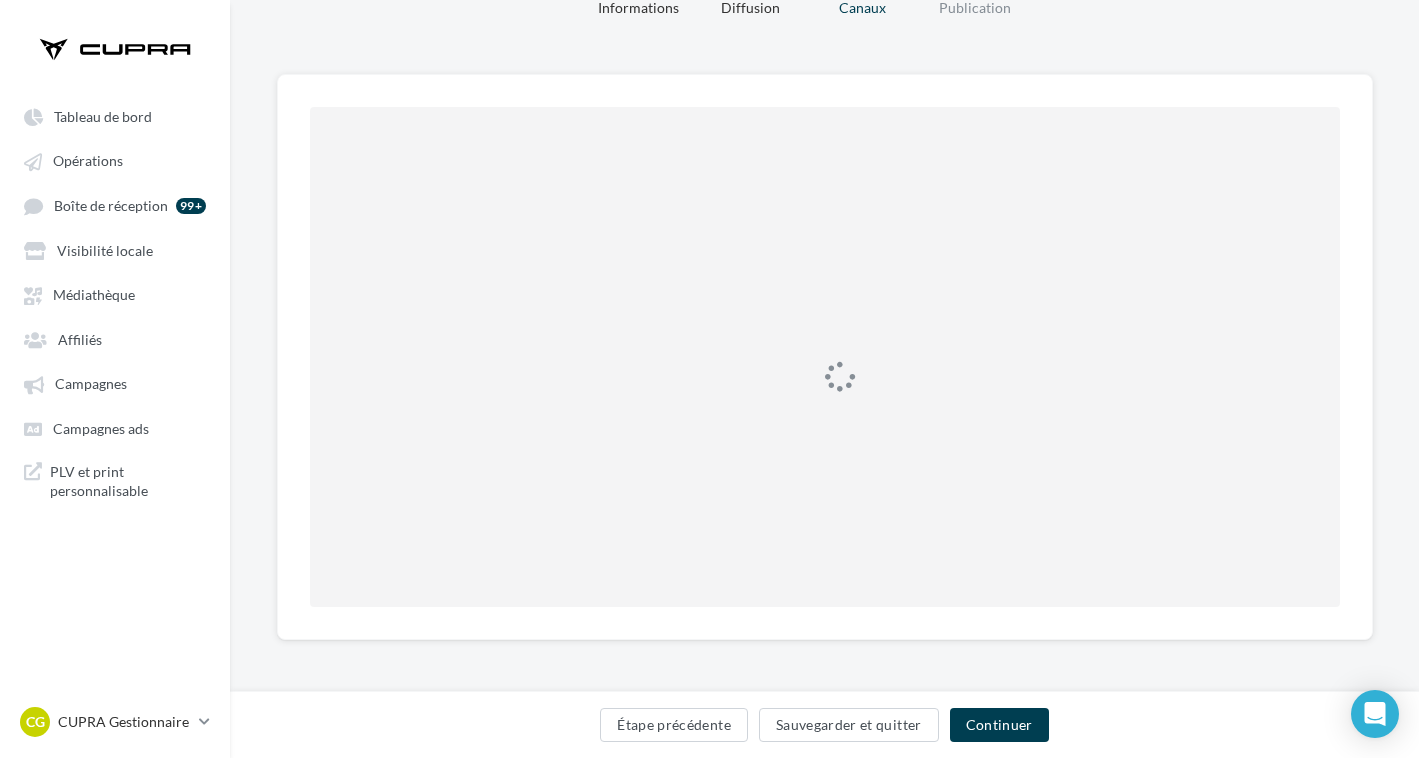 scroll, scrollTop: 110, scrollLeft: 0, axis: vertical 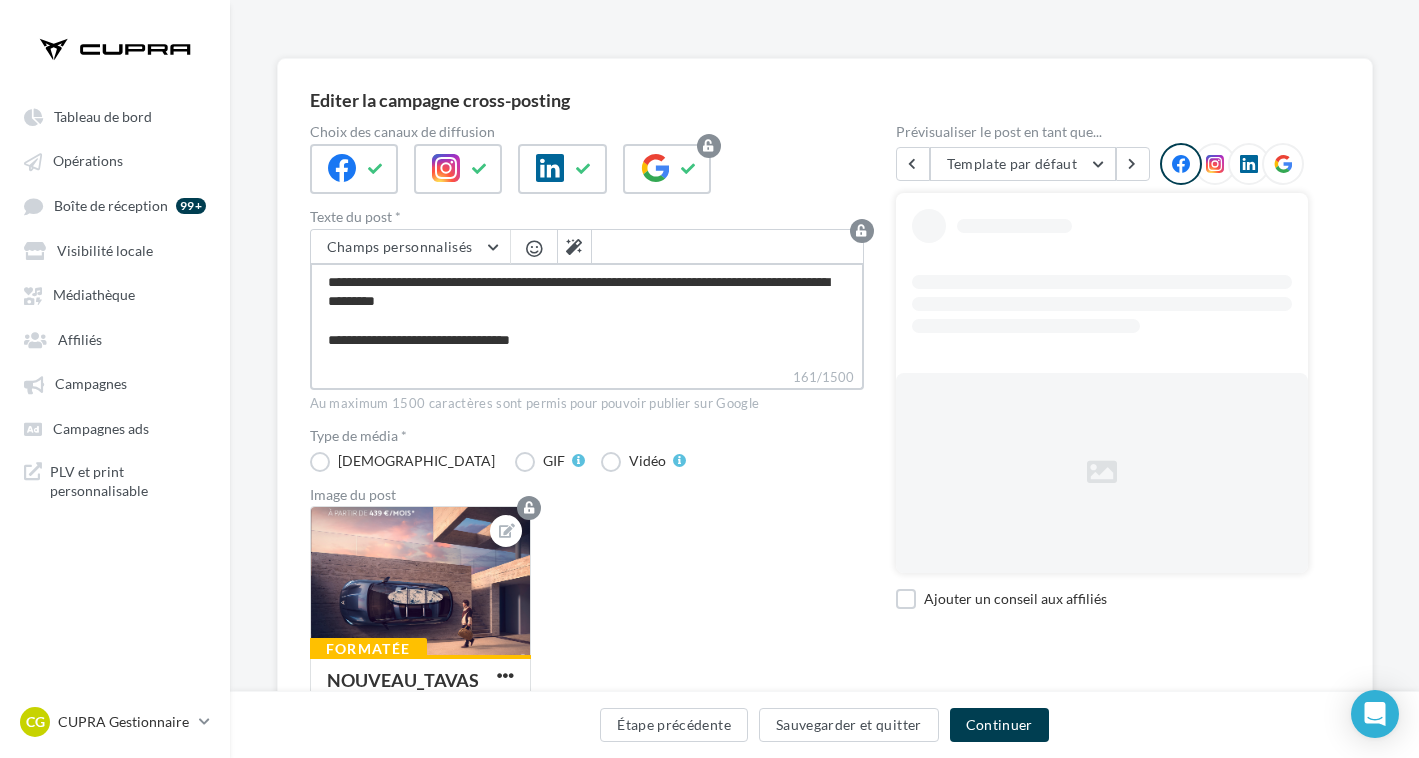 click on "**********" at bounding box center [587, 315] 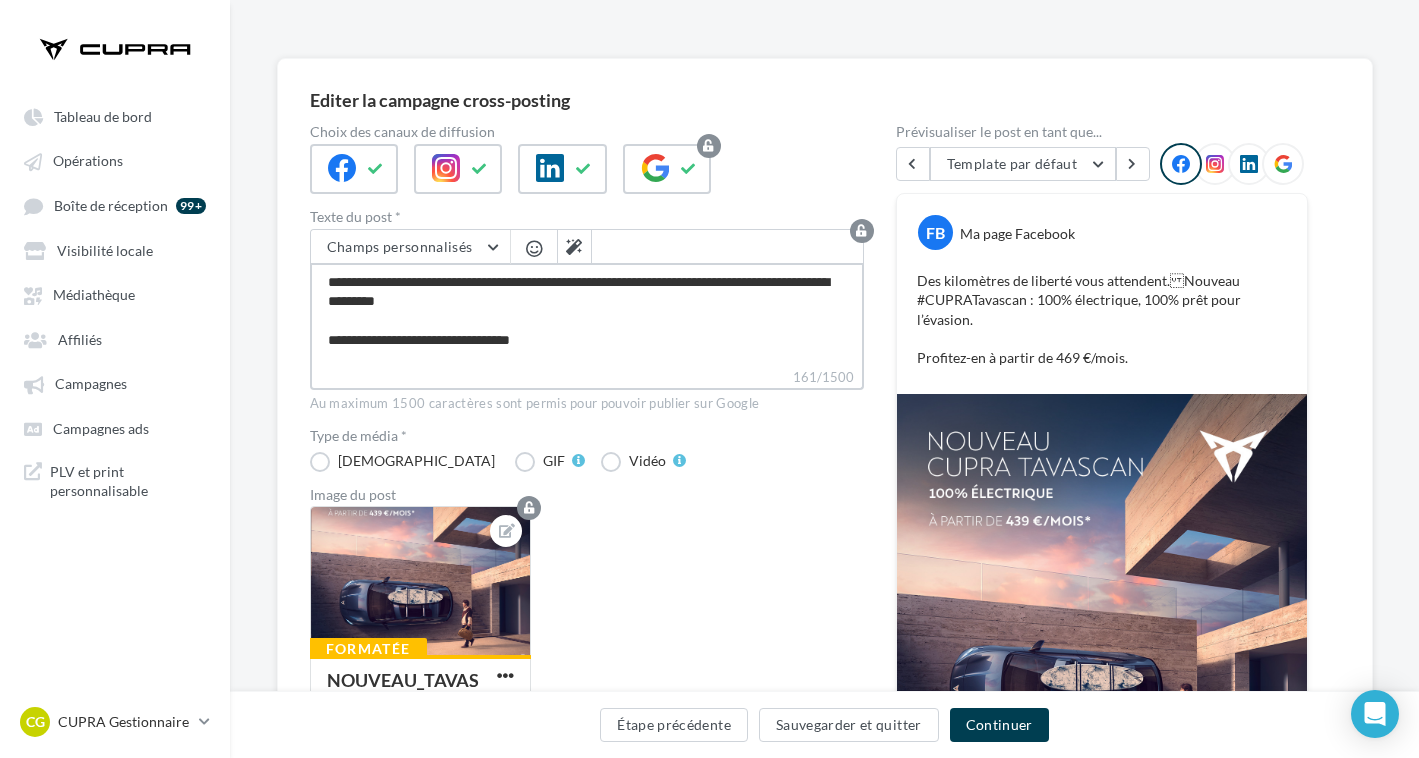 type on "**********" 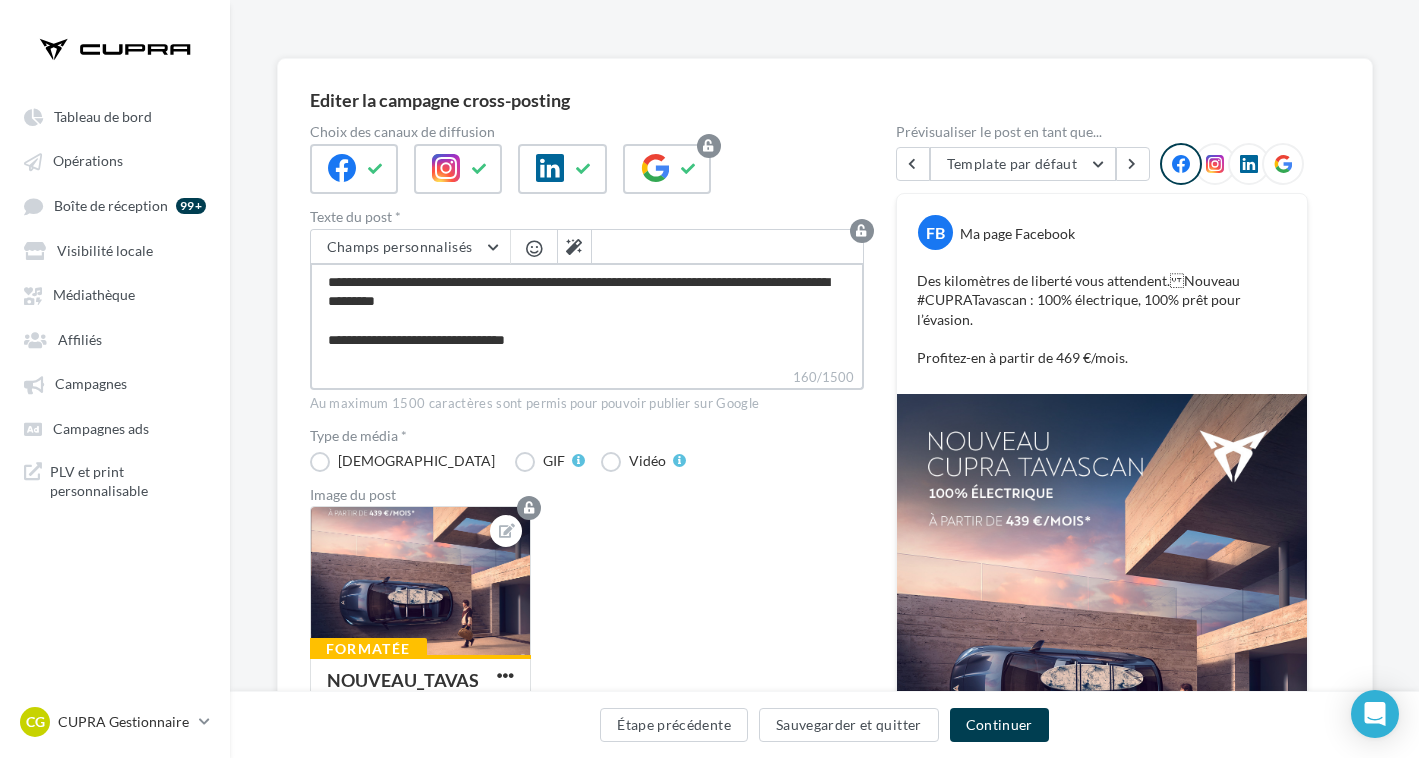 type on "**********" 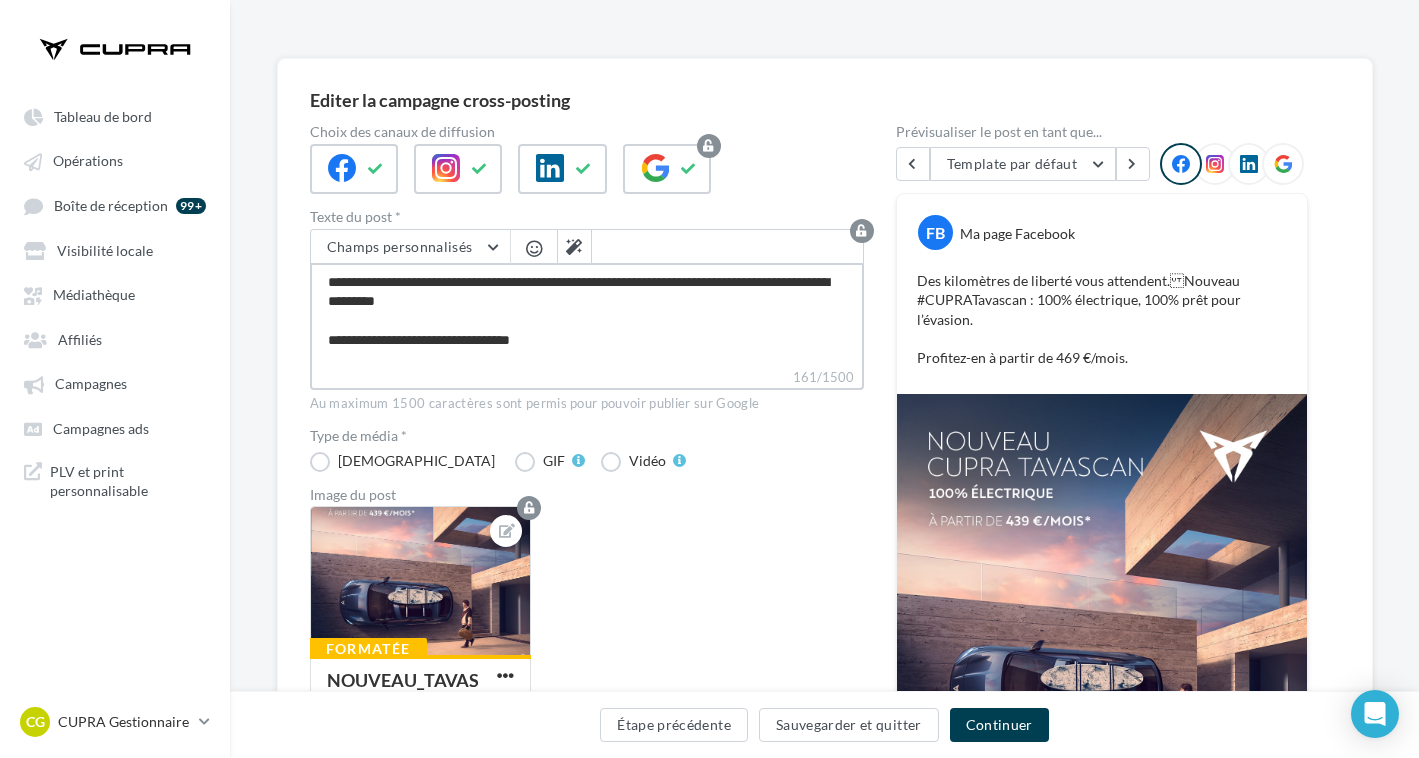 type on "**********" 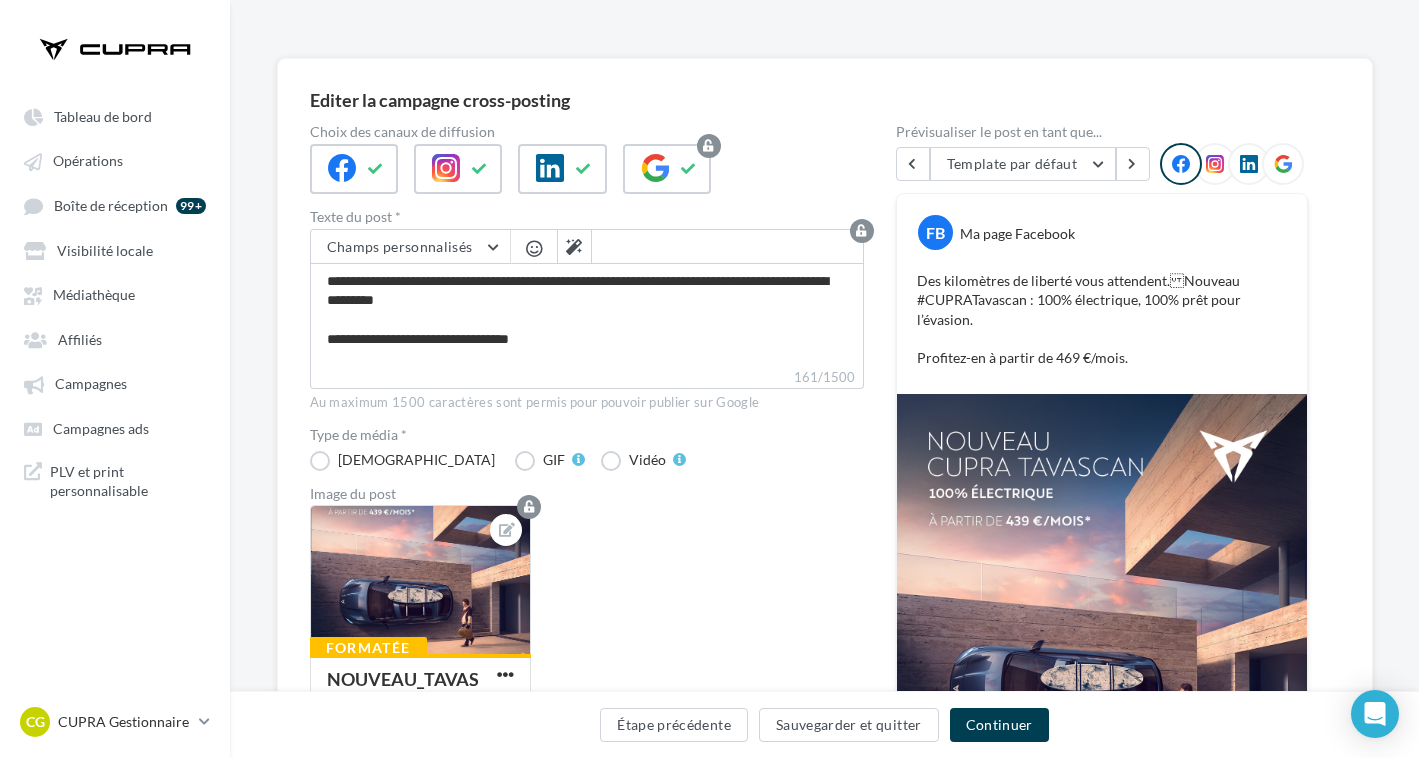 click on "Formatée
NOUVEAU_TAVASCAN__4X5" at bounding box center (595, 643) 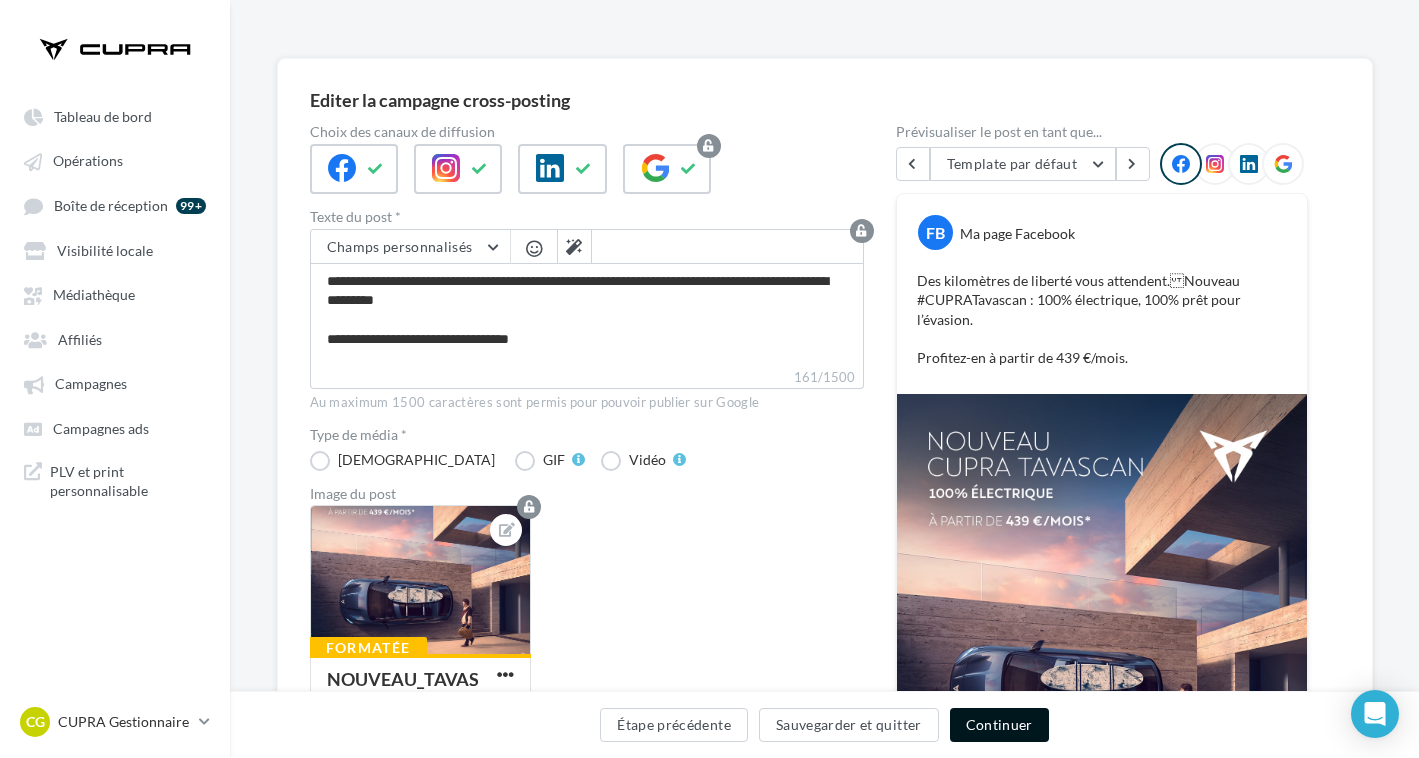 click on "Continuer" at bounding box center (999, 725) 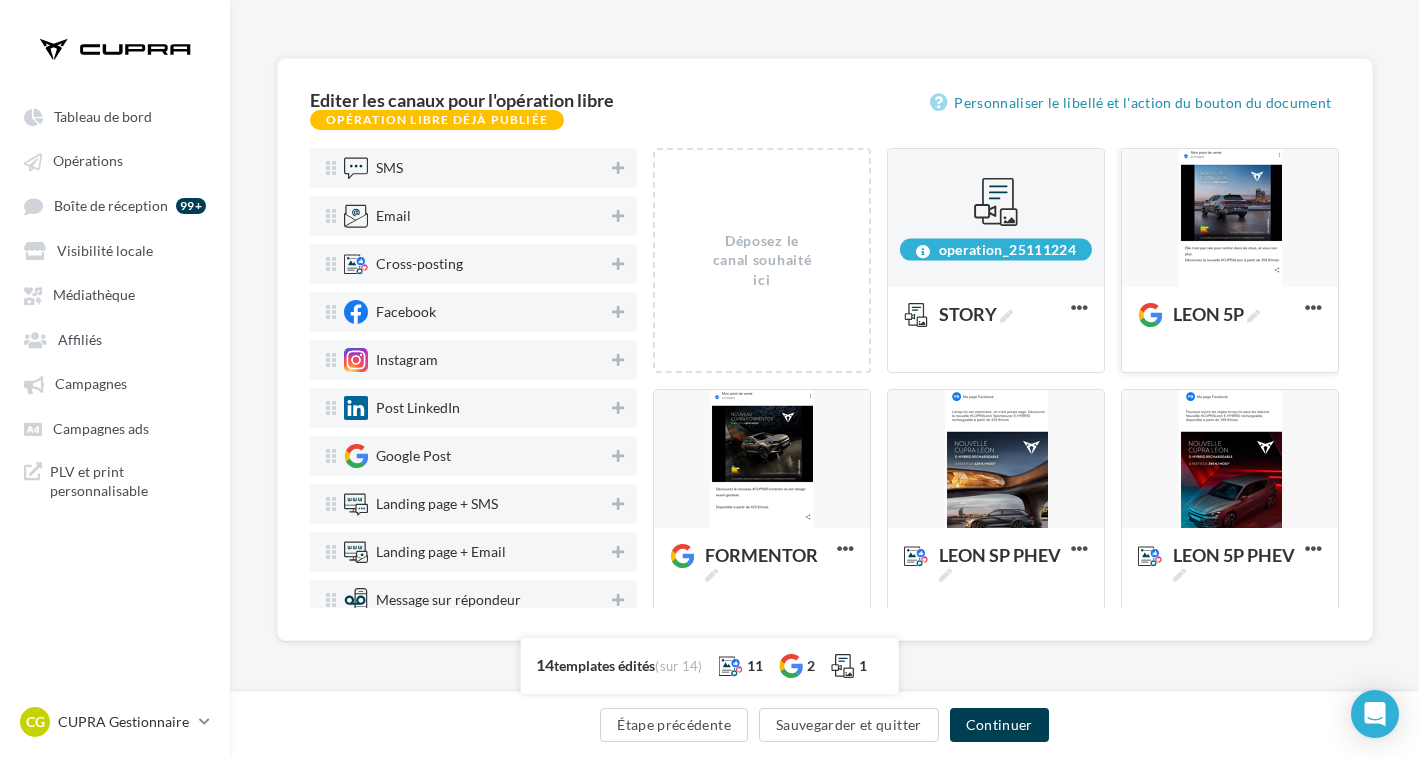 click at bounding box center [1230, 219] 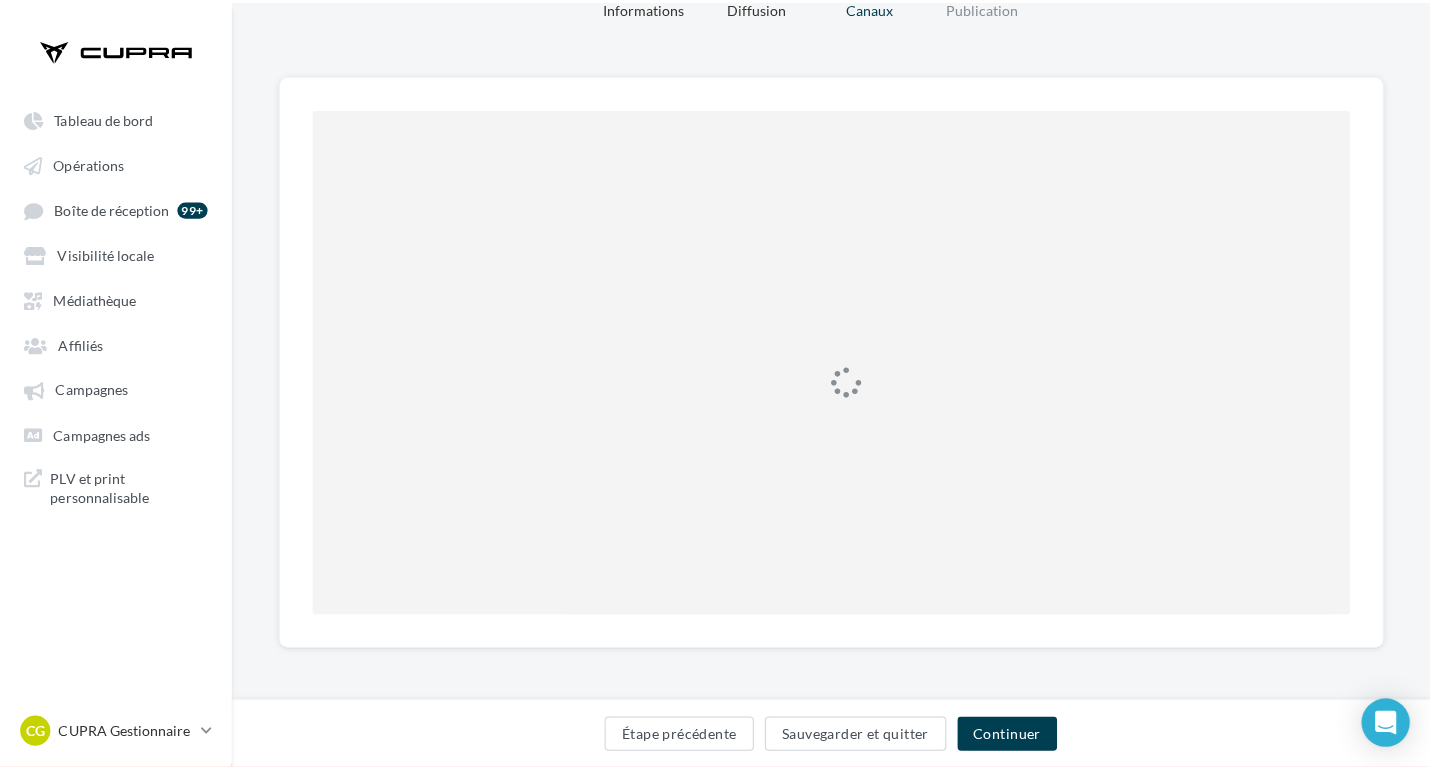 scroll, scrollTop: 110, scrollLeft: 0, axis: vertical 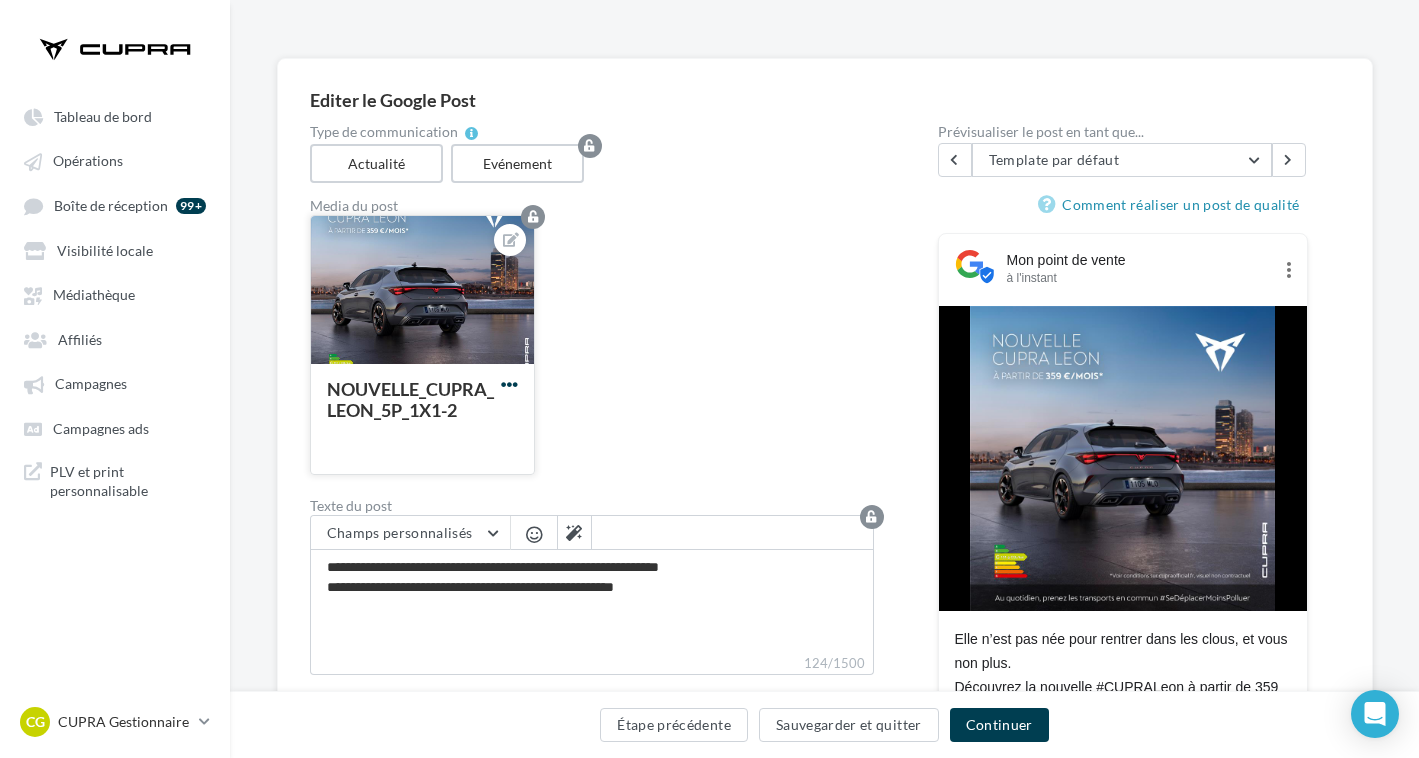 click at bounding box center [509, 384] 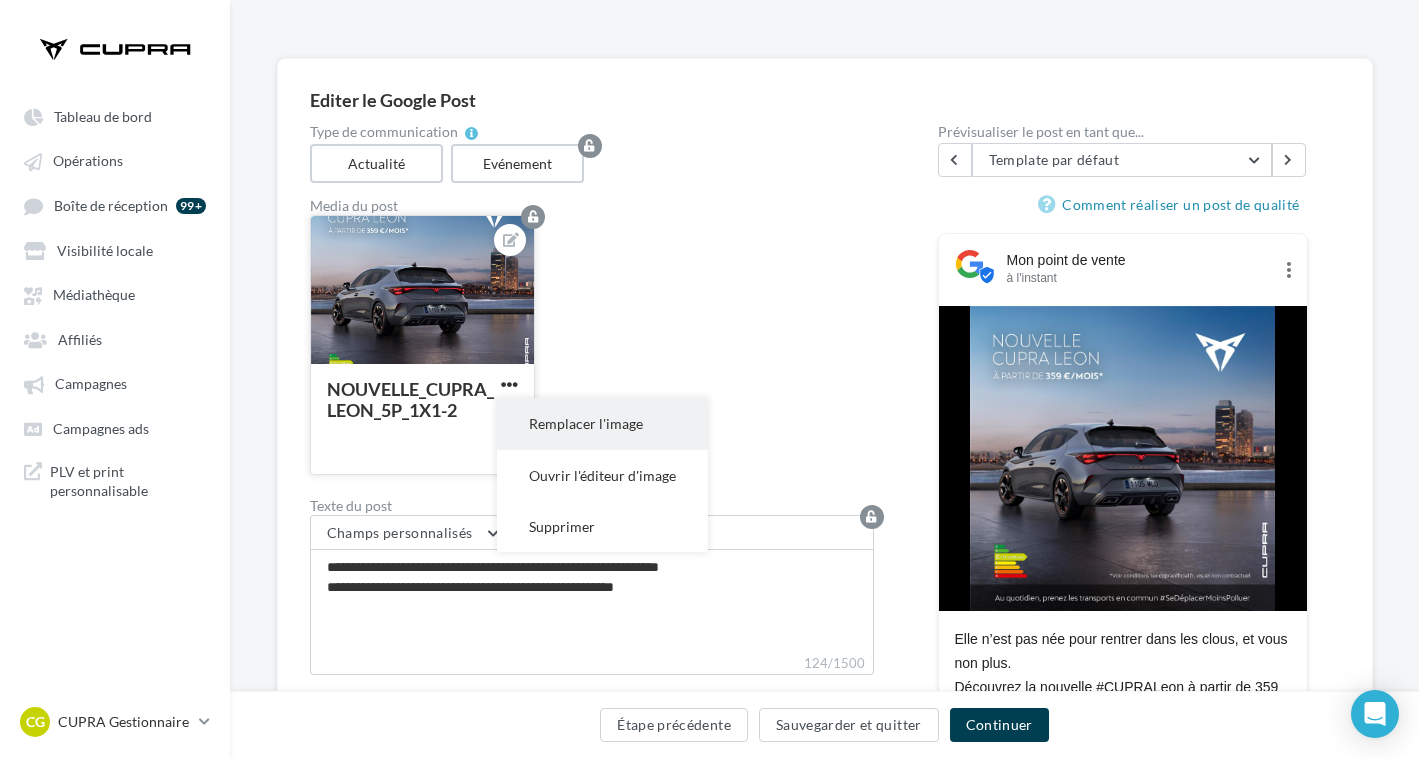 click on "Remplacer l'image" at bounding box center (602, 423) 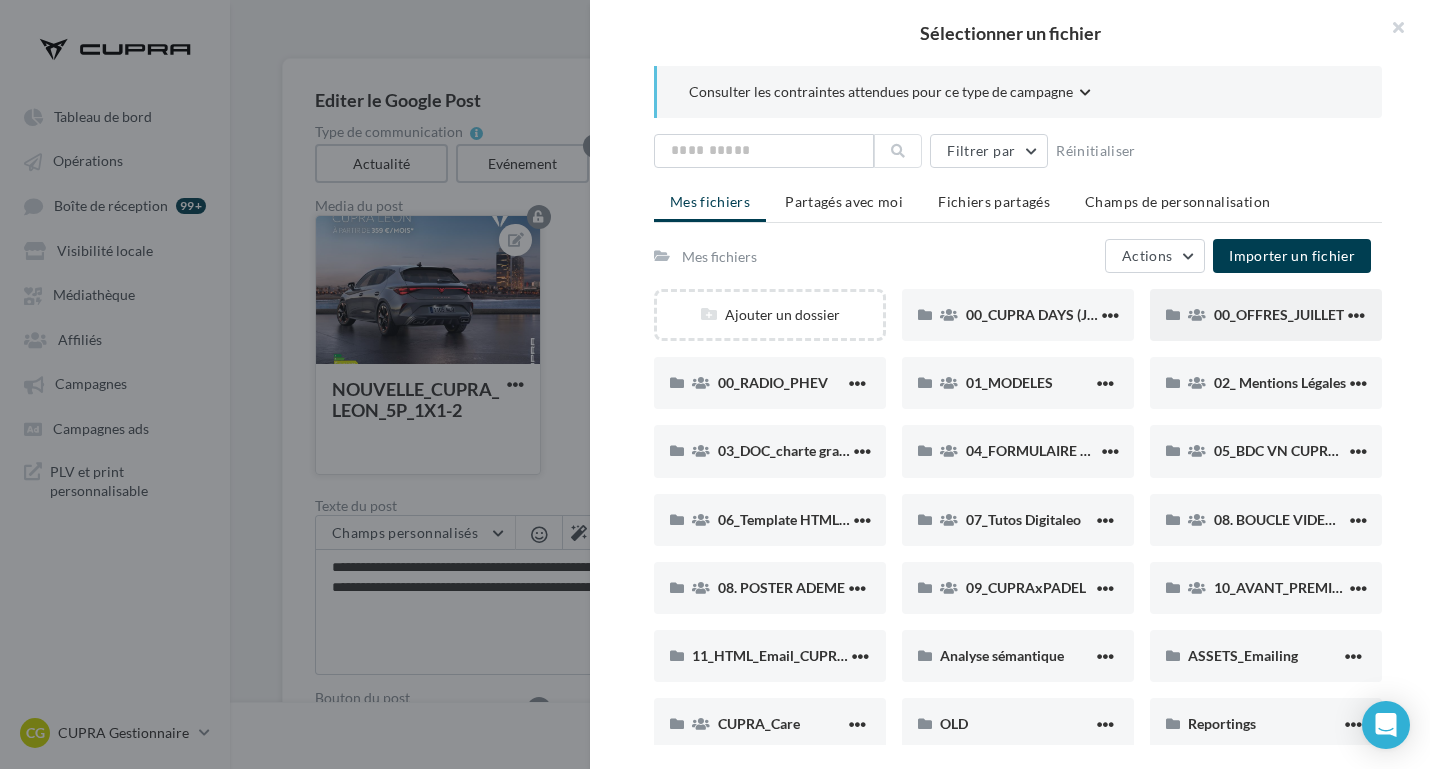 click on "00_OFFRES_JUILLET" at bounding box center (1279, 314) 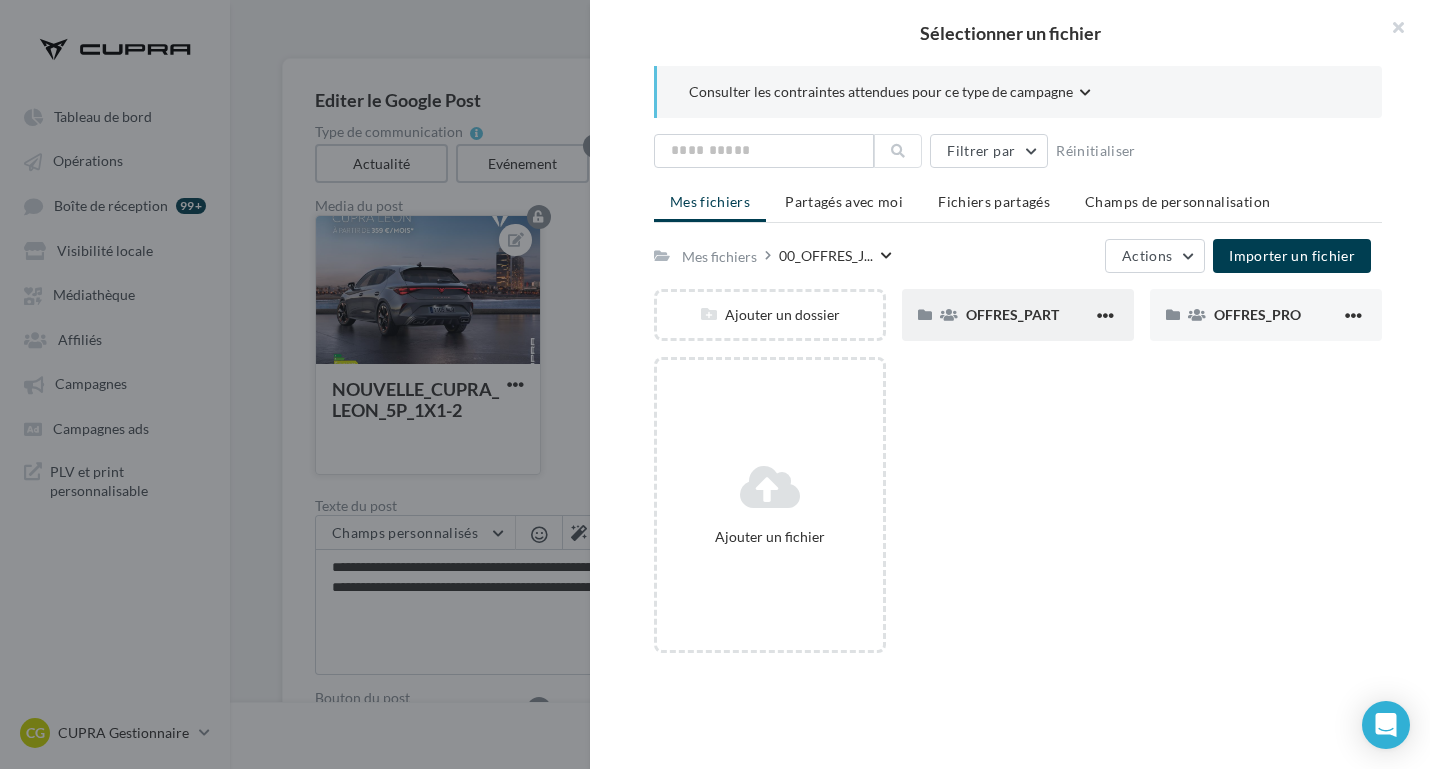 click on "OFFRES_PART" at bounding box center [1018, 315] 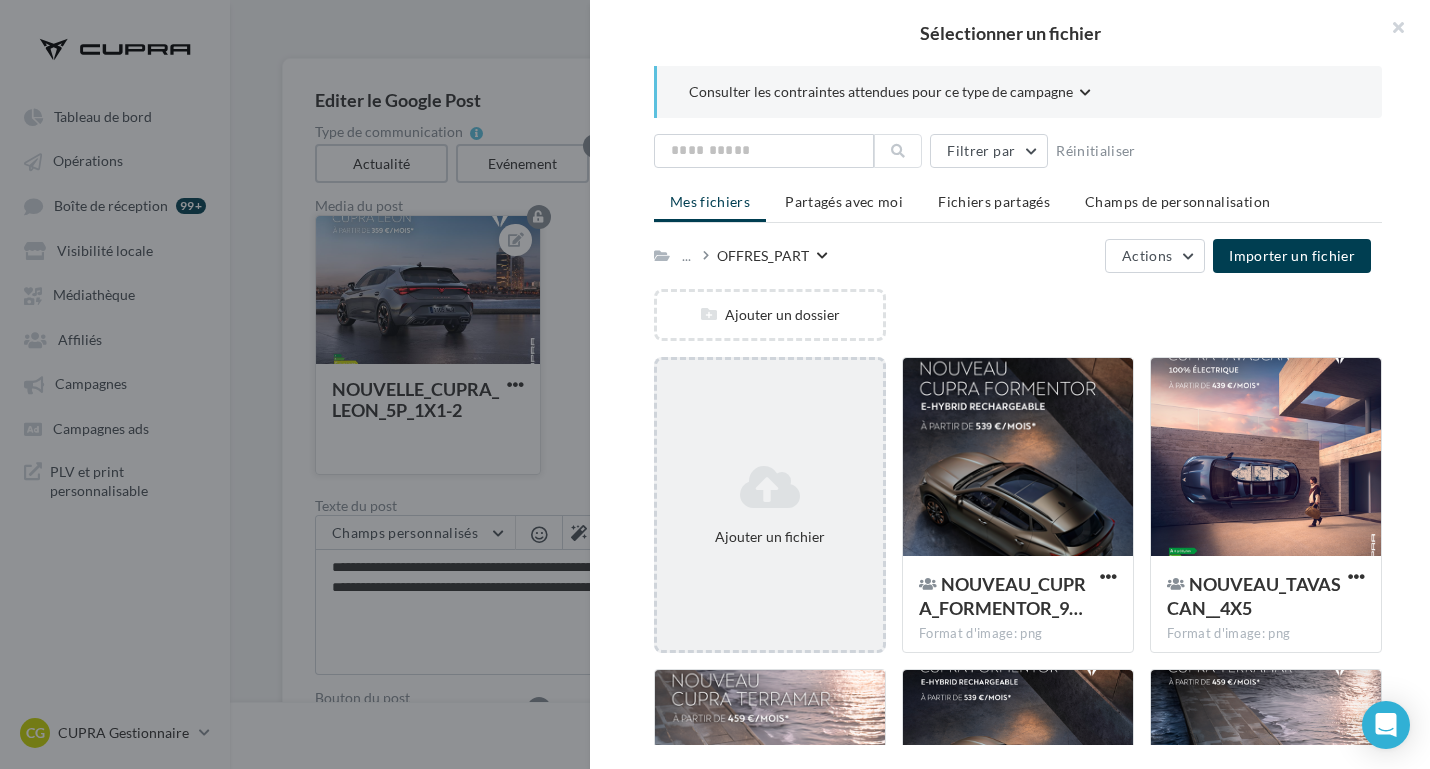 click on "Ajouter un fichier" at bounding box center (770, 504) 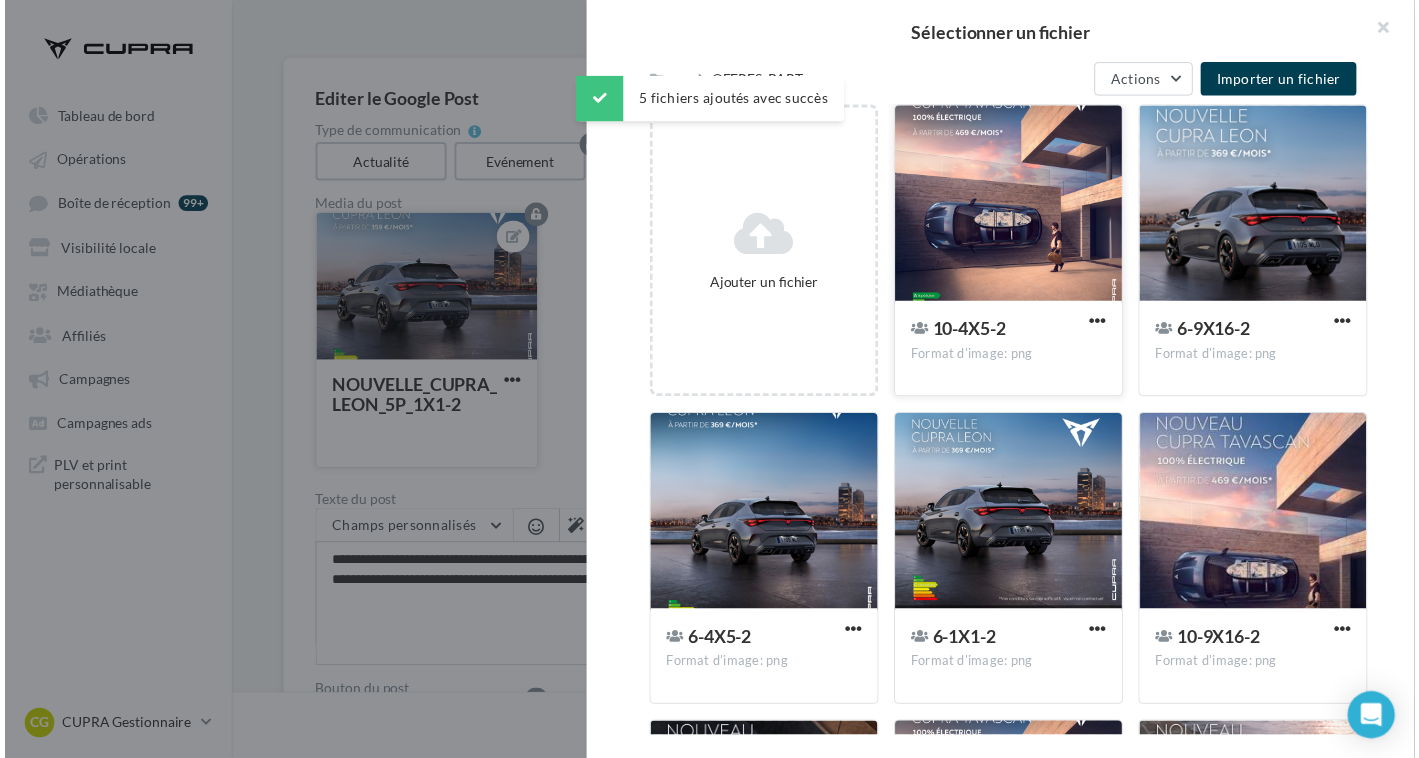 scroll, scrollTop: 252, scrollLeft: 0, axis: vertical 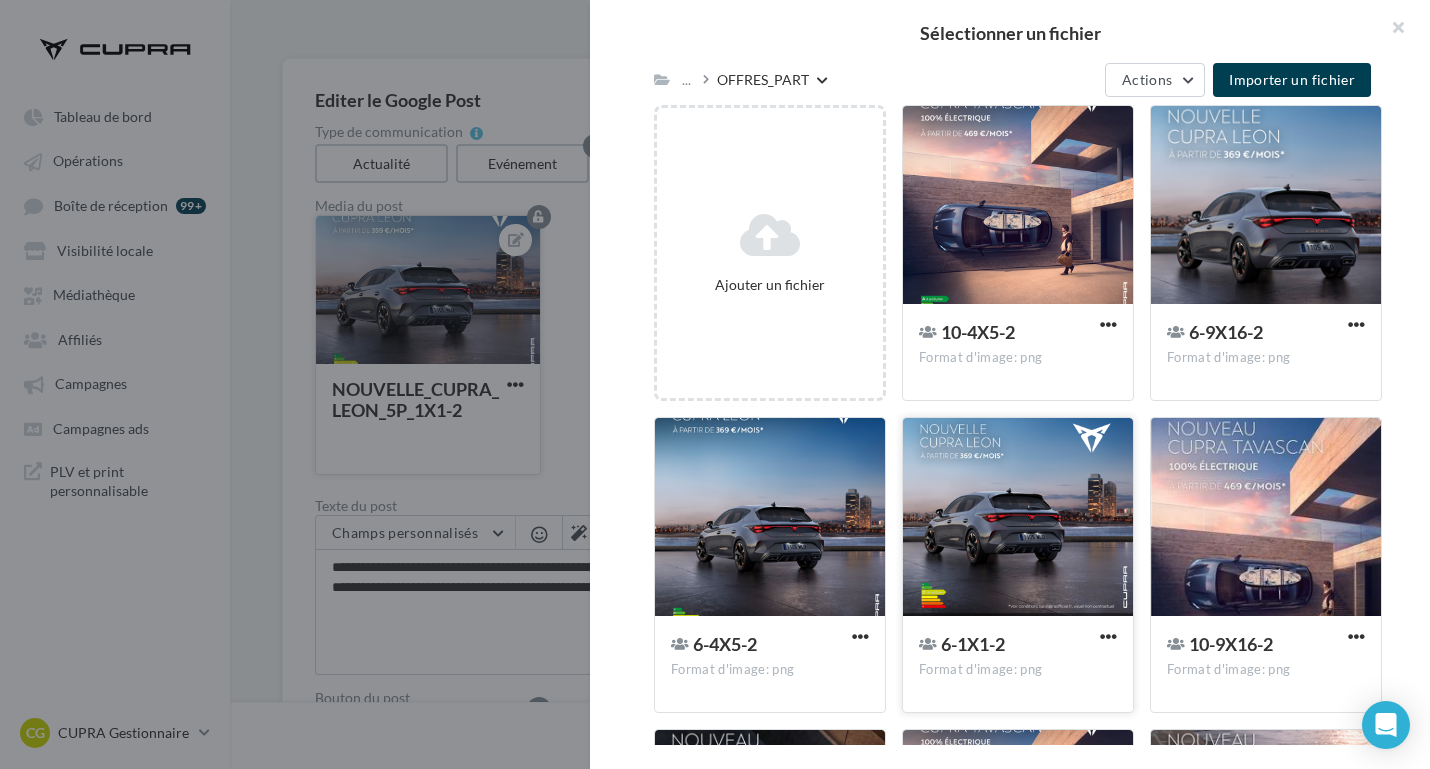 click at bounding box center (1018, 518) 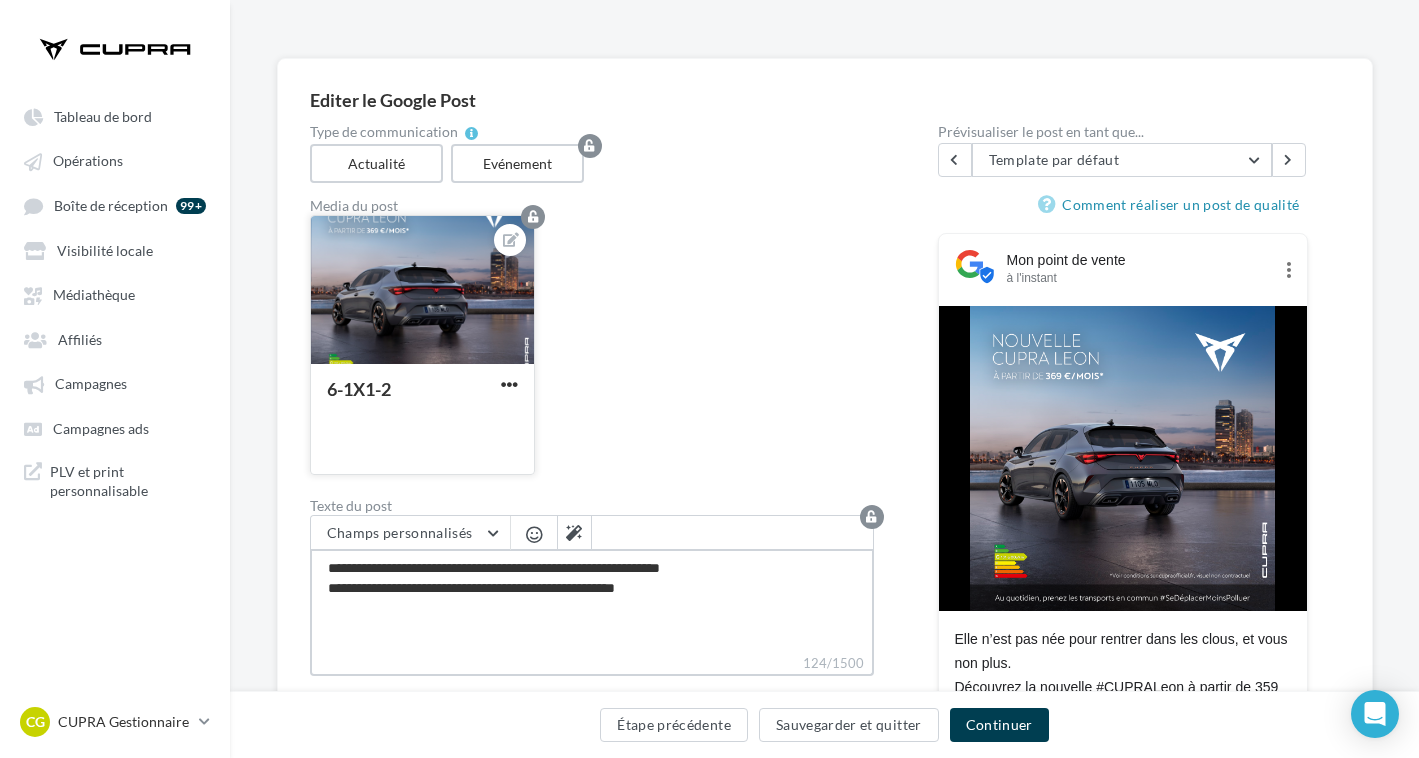 click on "**********" at bounding box center (592, 601) 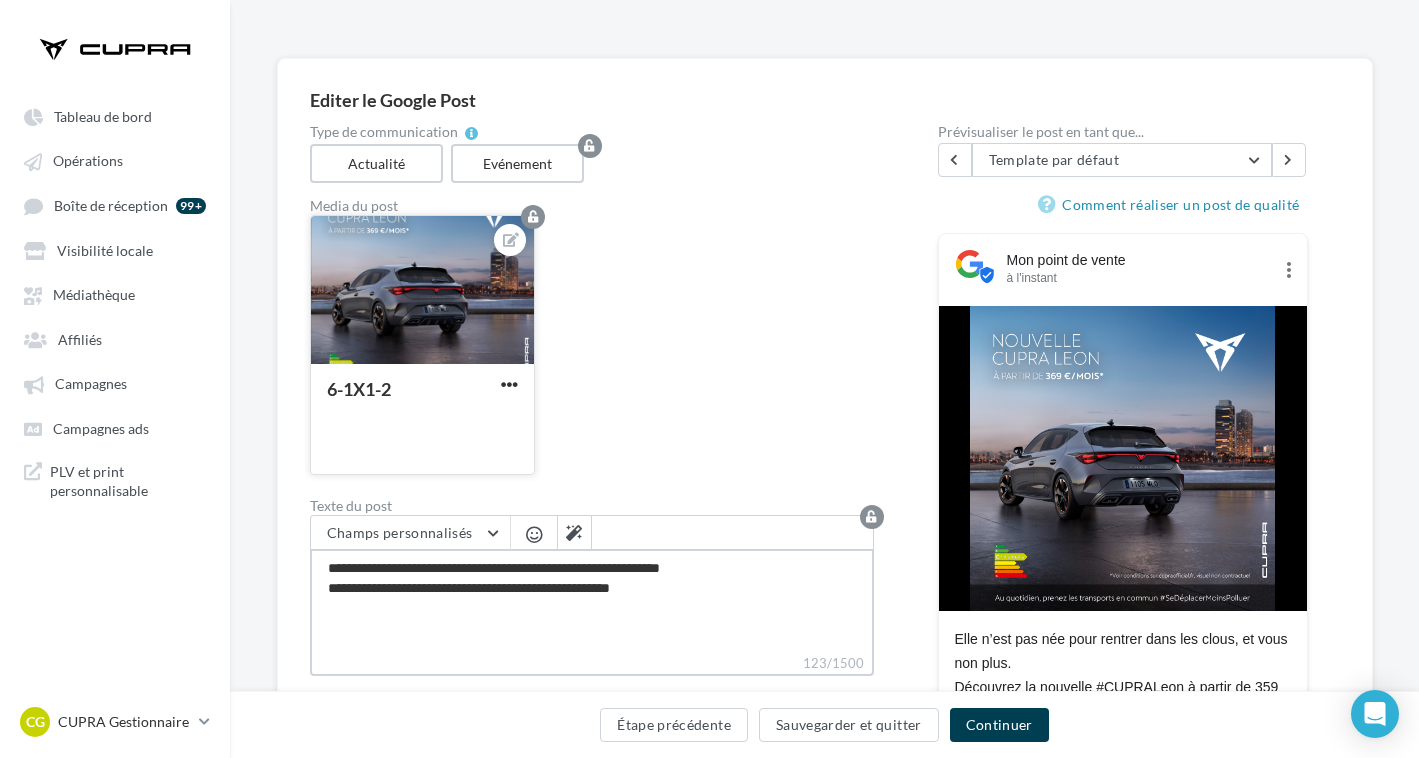 type on "**********" 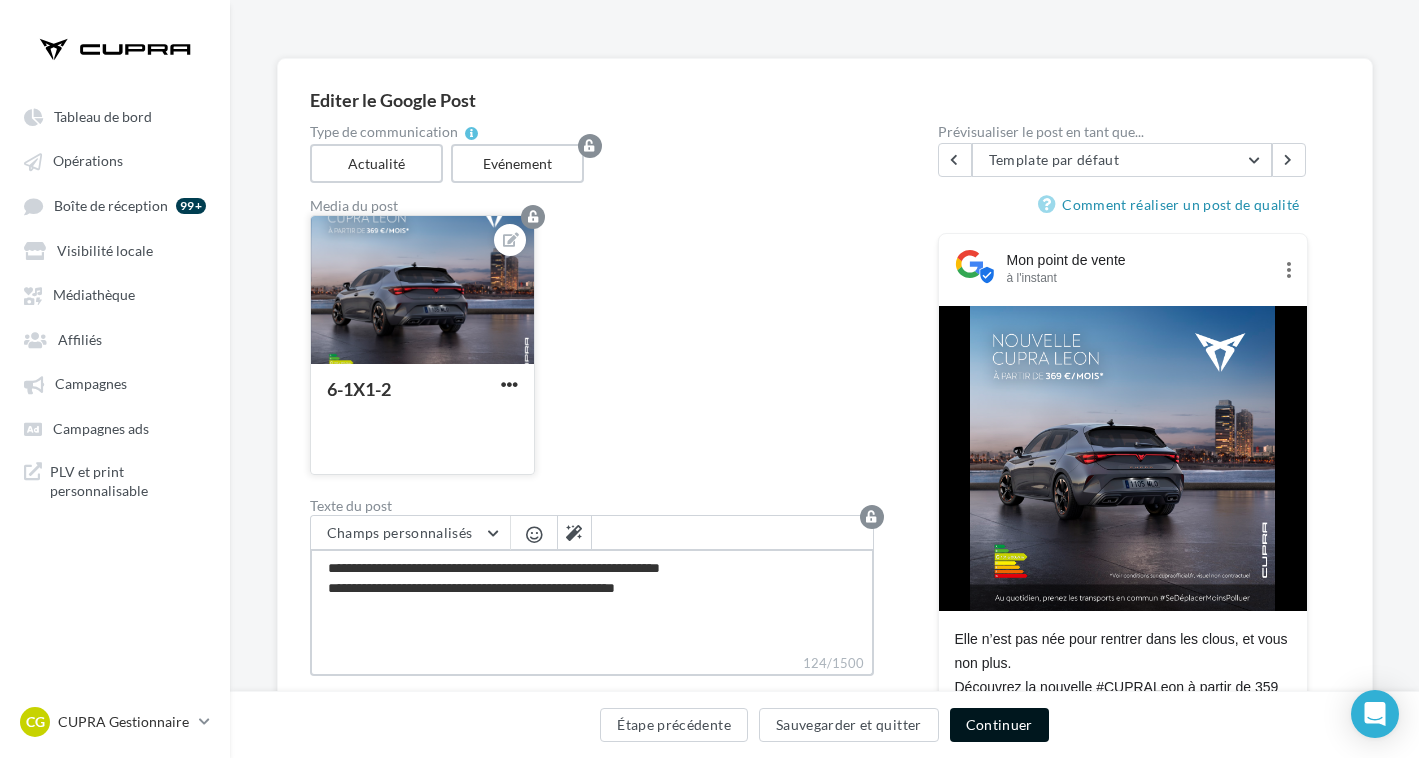 type on "**********" 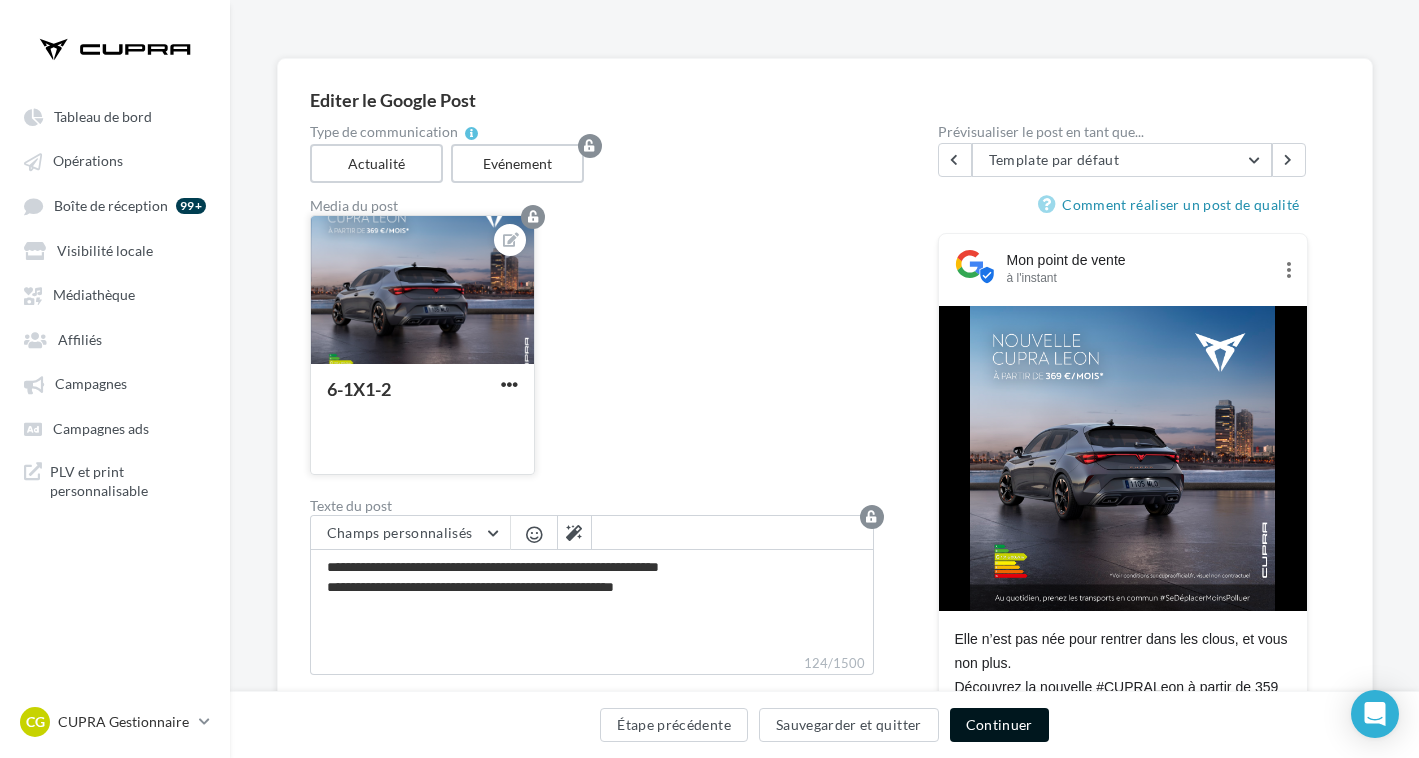 click on "Continuer" at bounding box center [999, 725] 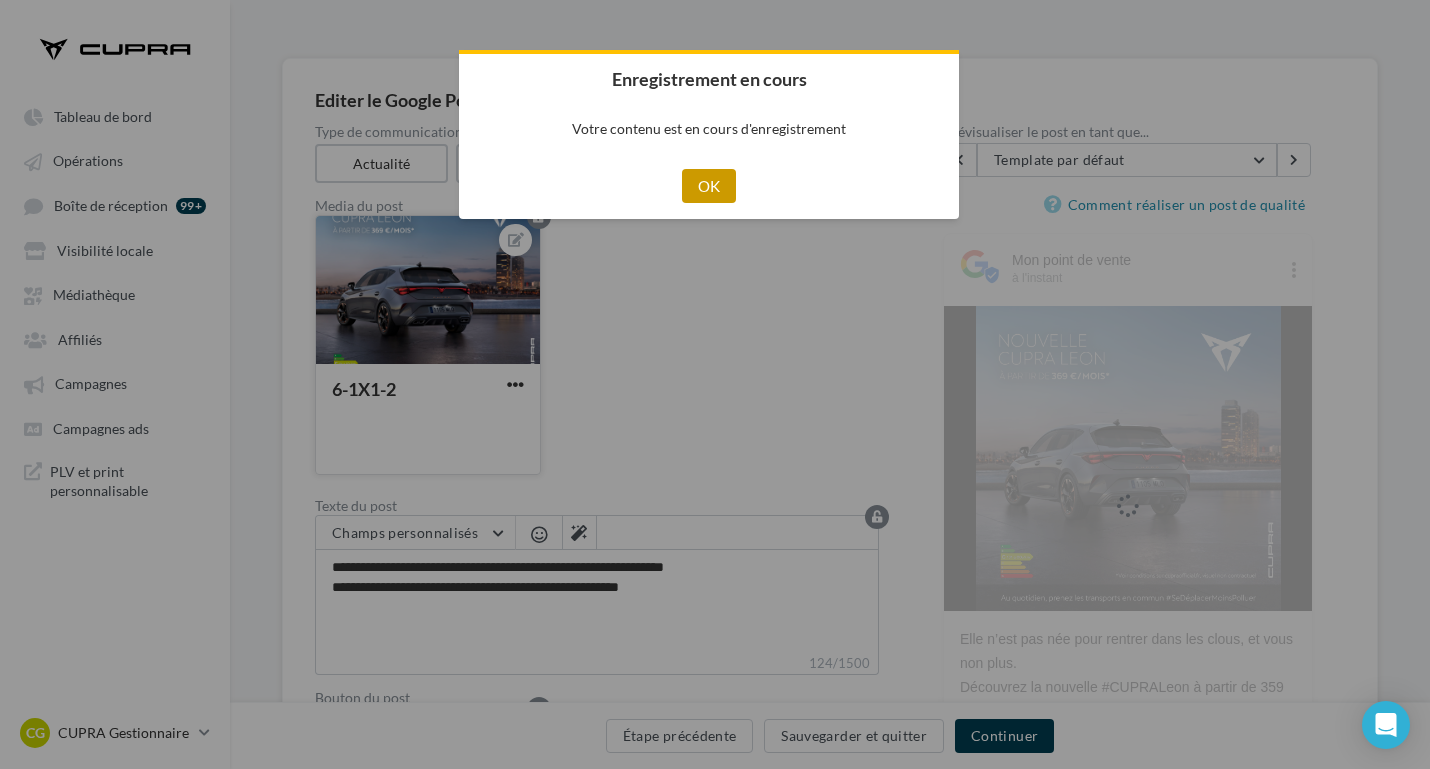 click on "OK" at bounding box center (709, 186) 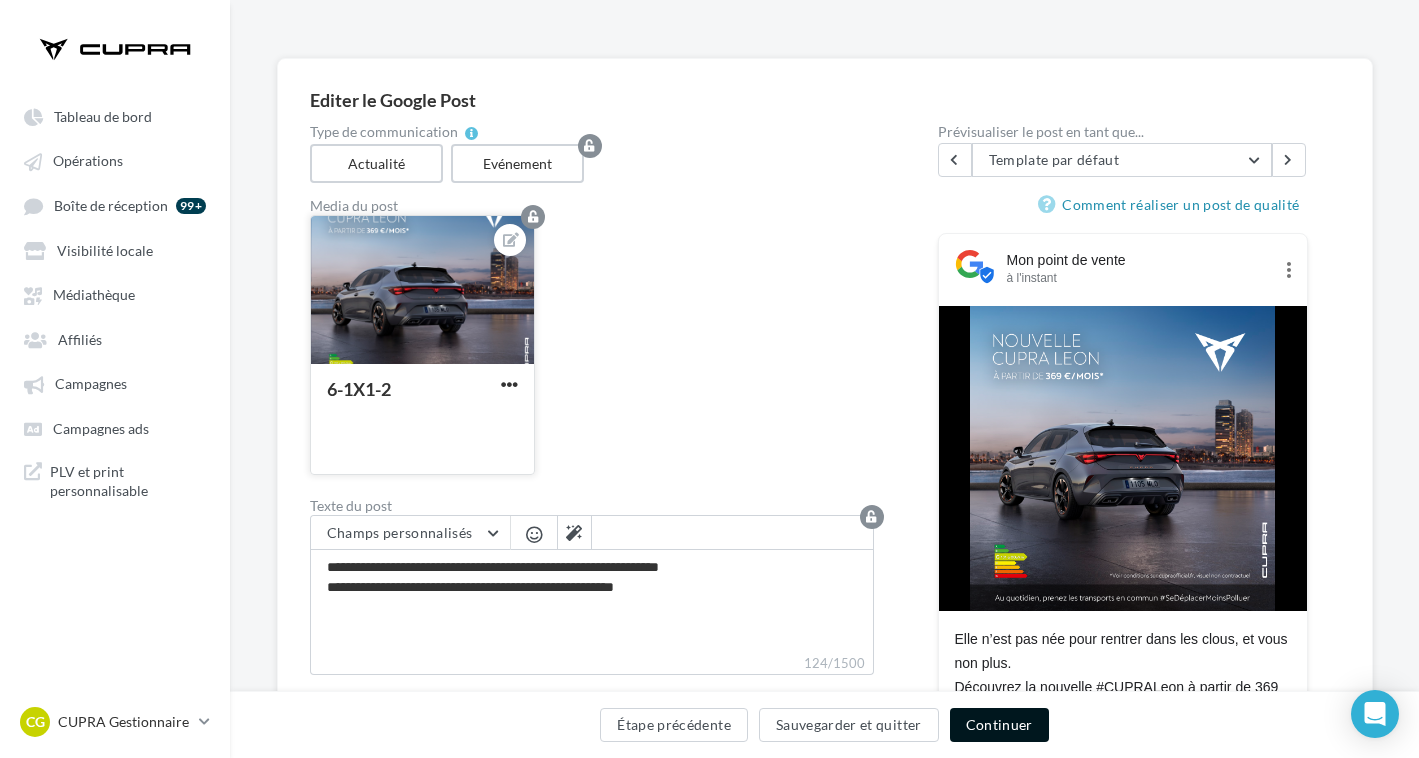 click on "Continuer" at bounding box center (999, 725) 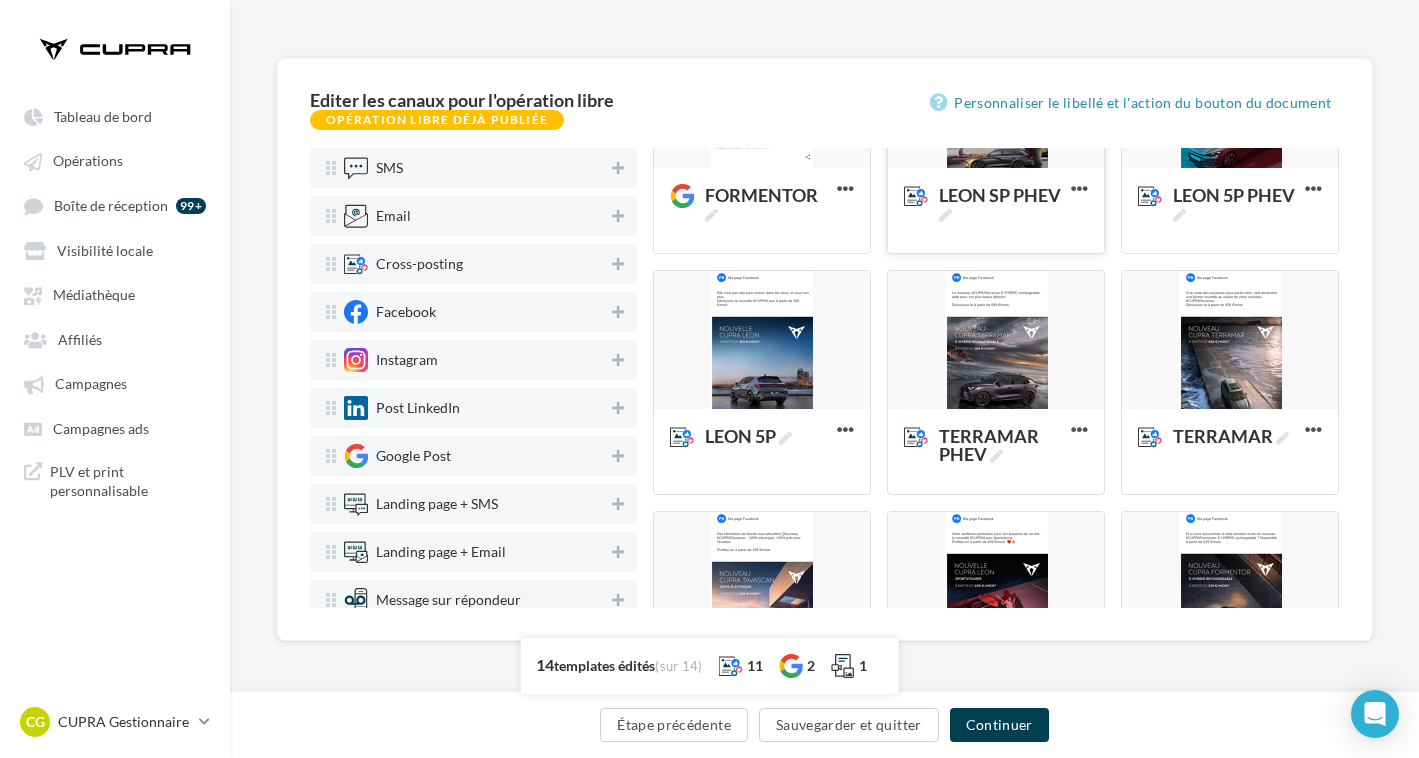 scroll, scrollTop: 368, scrollLeft: 0, axis: vertical 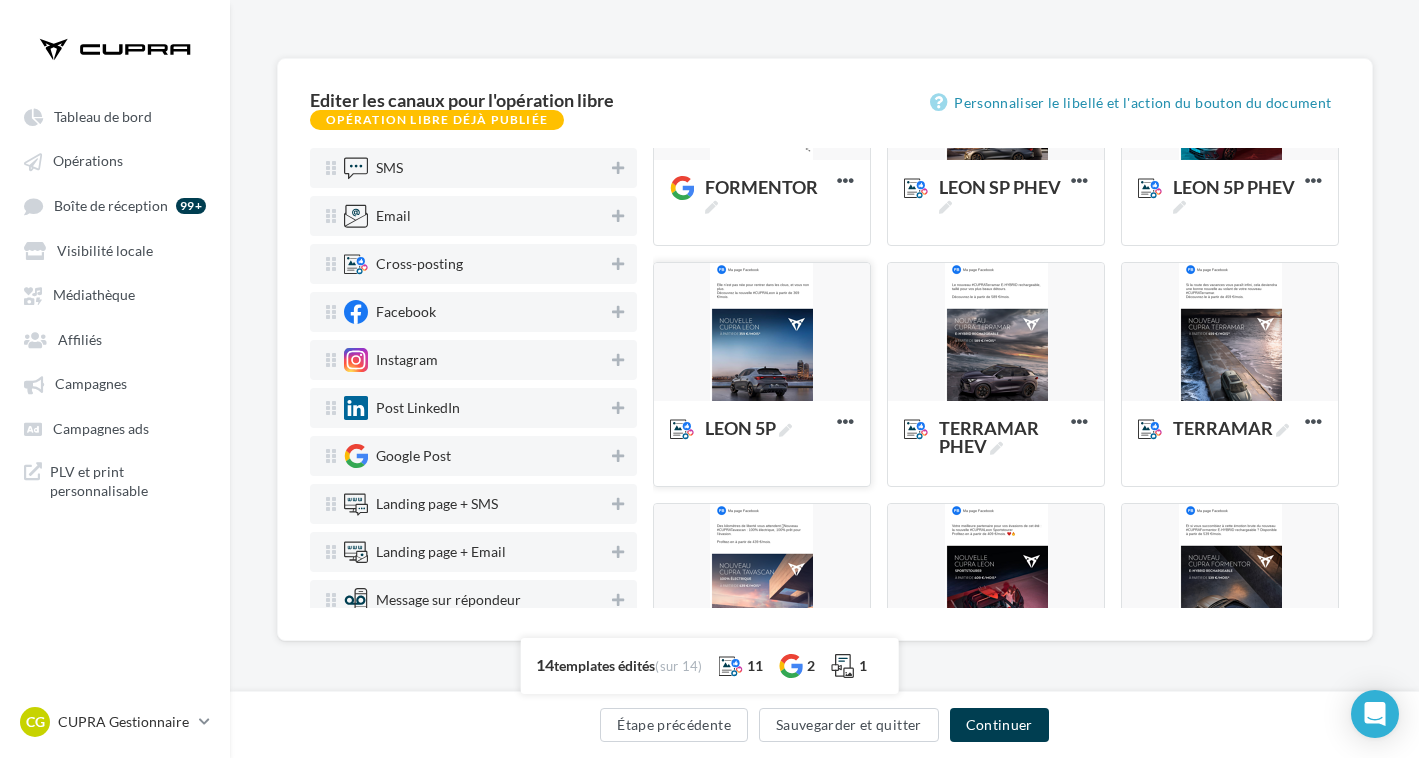 click at bounding box center [762, 333] 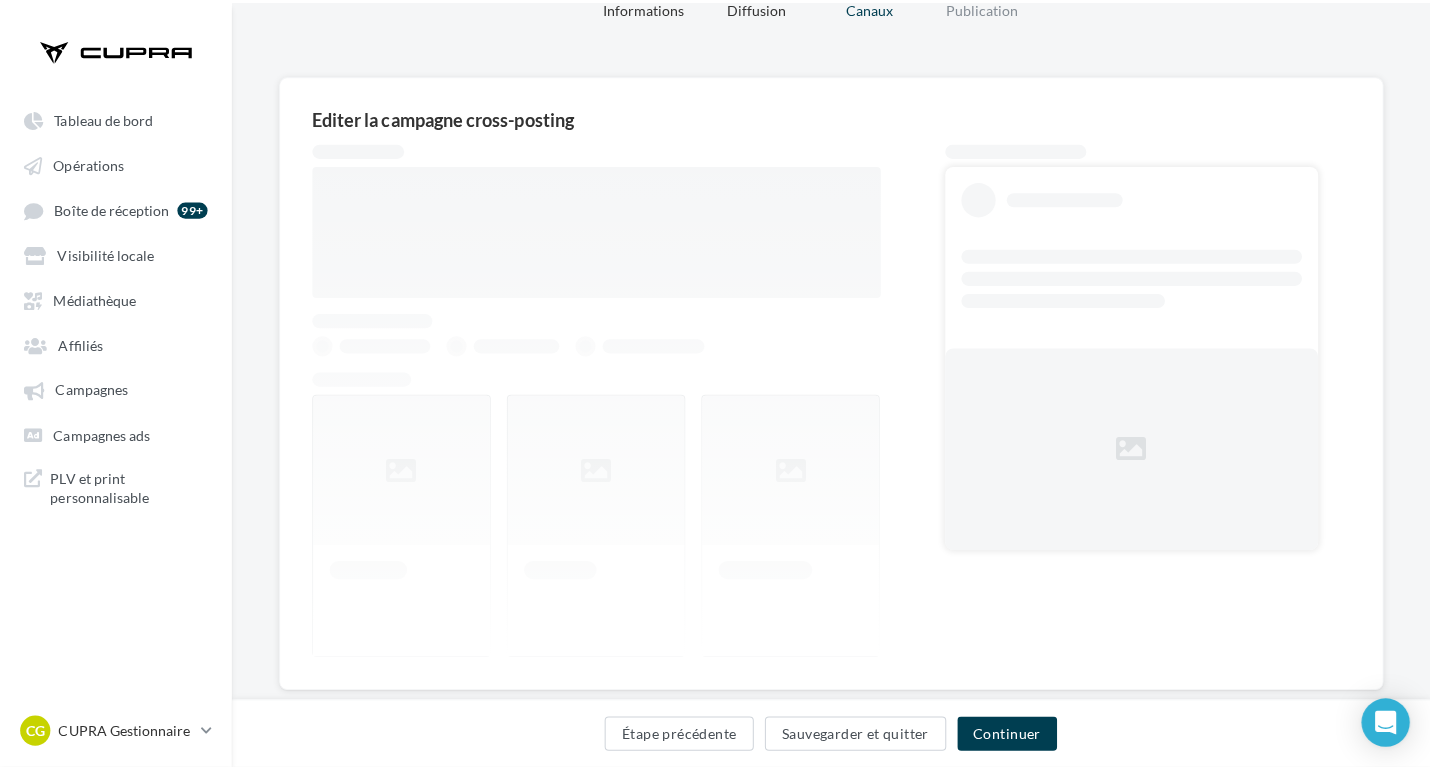scroll, scrollTop: 110, scrollLeft: 0, axis: vertical 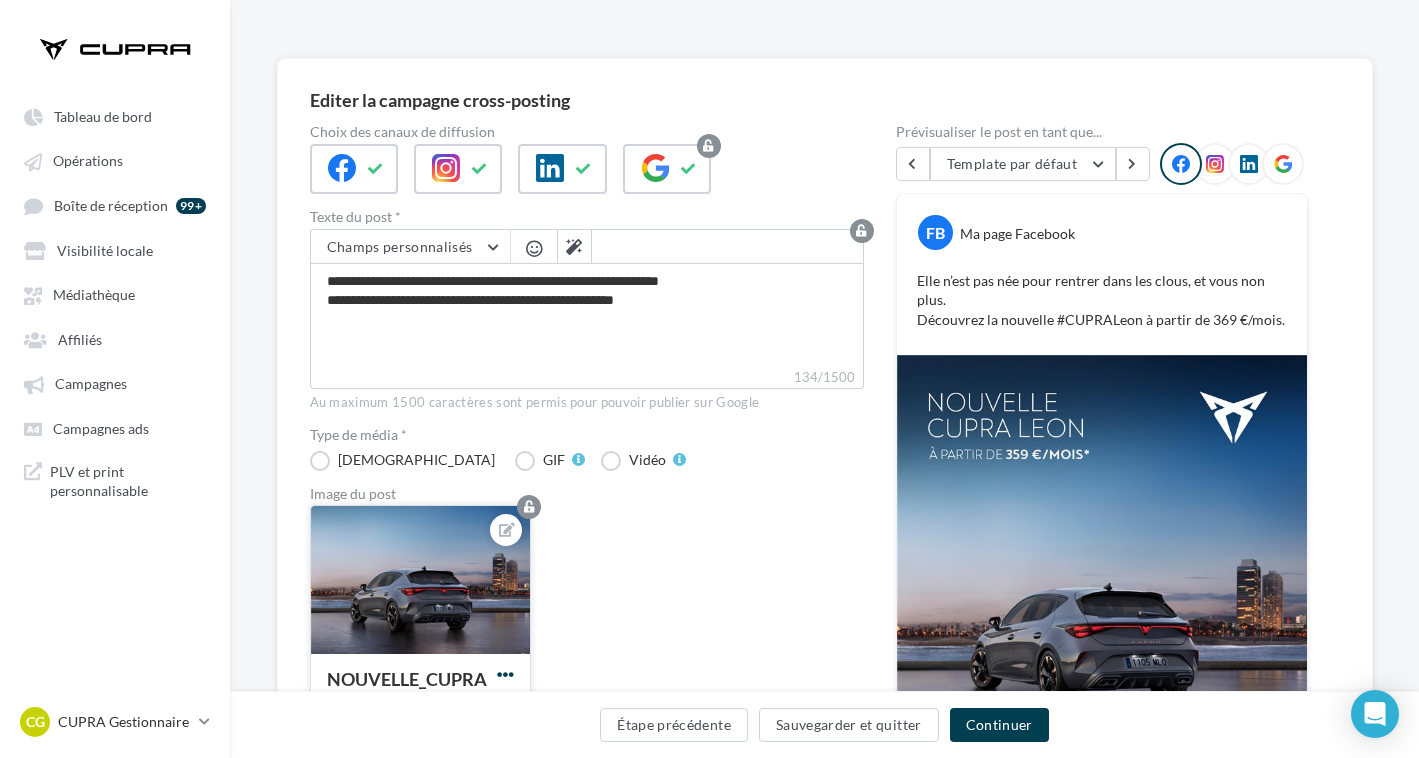 click at bounding box center (505, 674) 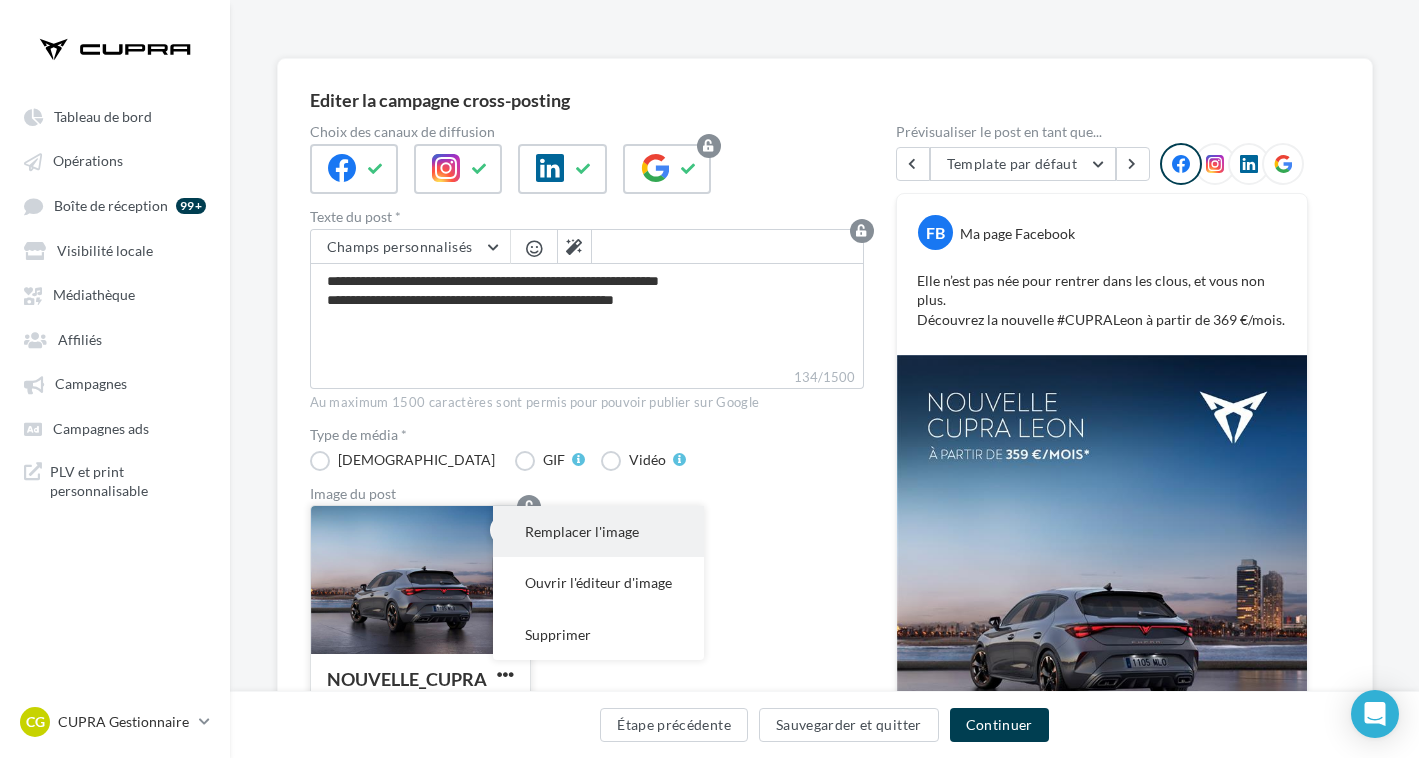 click on "Remplacer l'image" at bounding box center (598, 531) 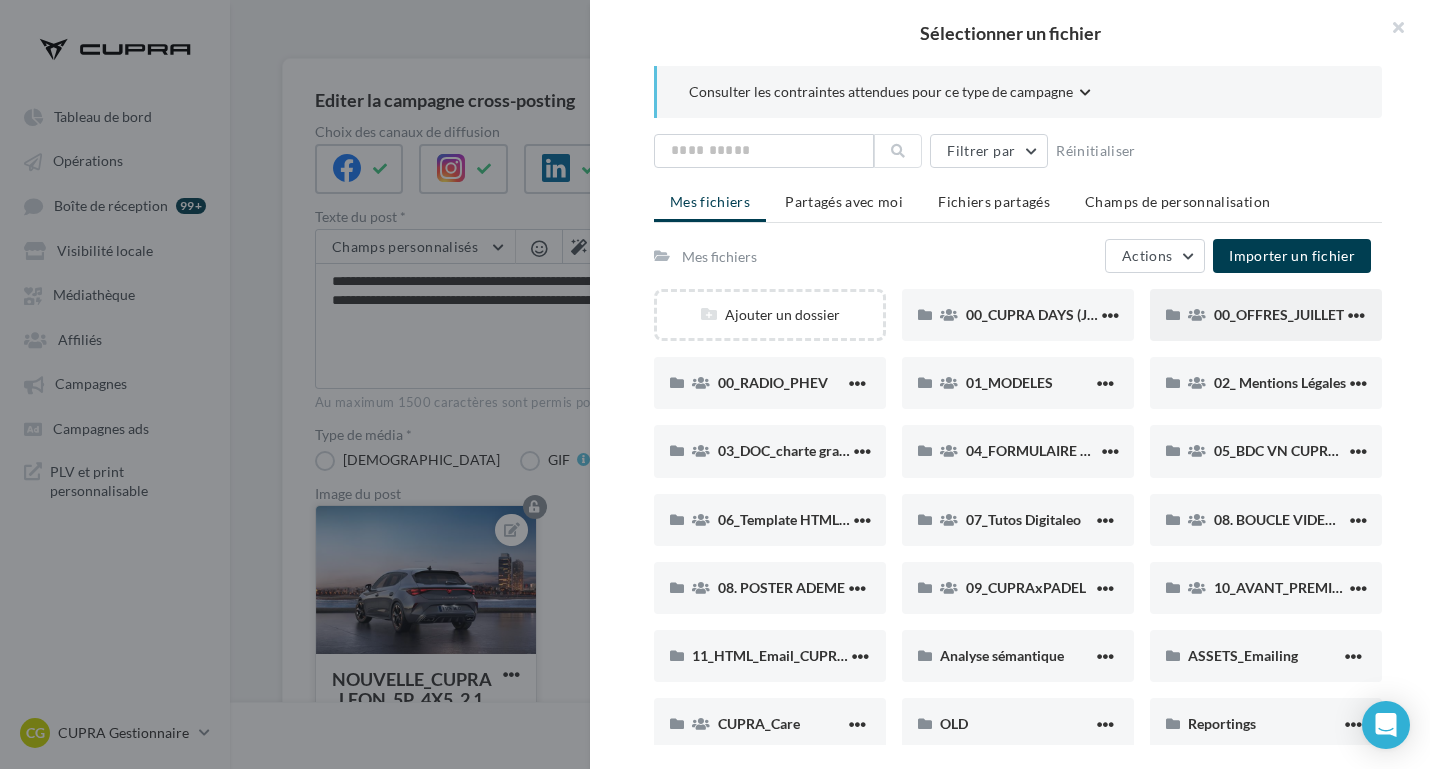 click on "00_OFFRES_JUILLET" at bounding box center [1279, 314] 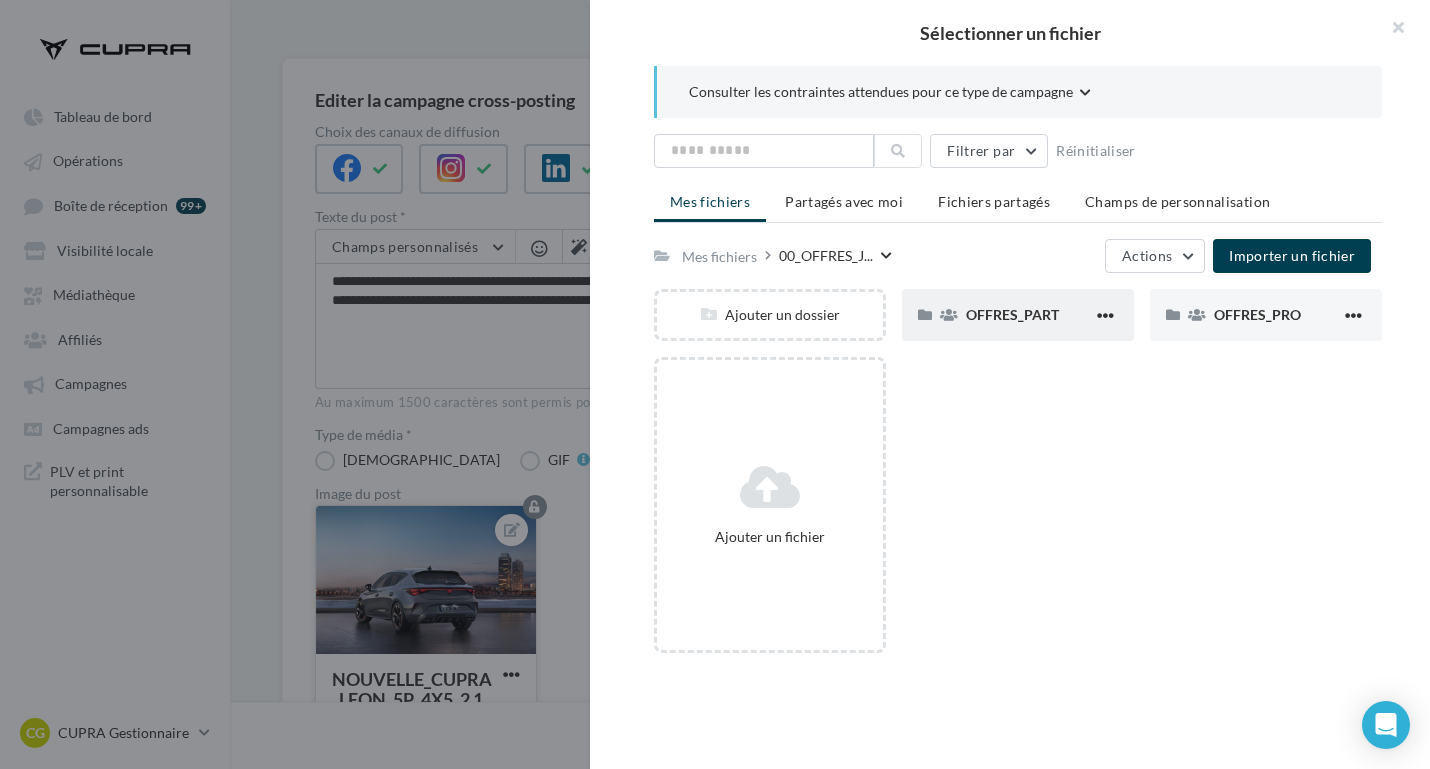 click on "OFFRES_PART" at bounding box center [1029, 314] 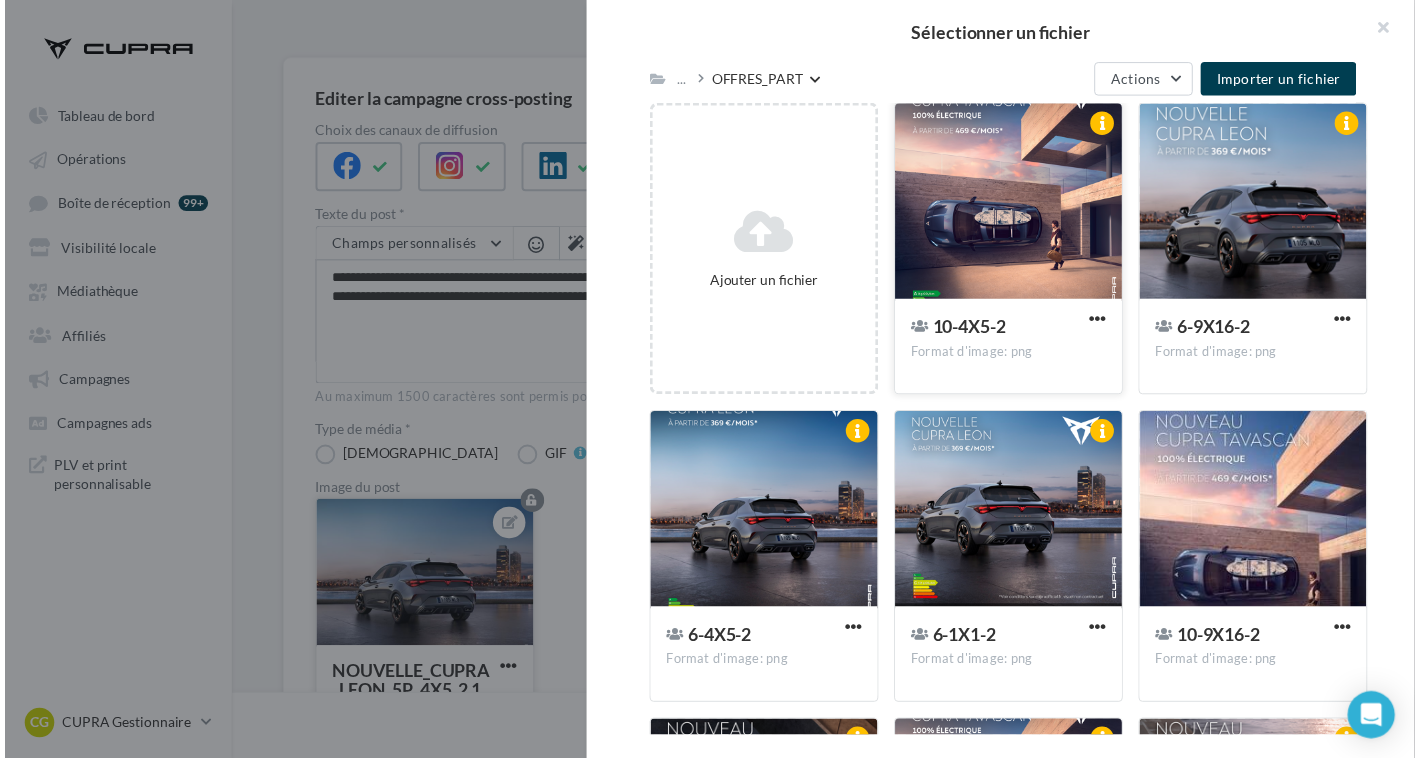 scroll, scrollTop: 267, scrollLeft: 0, axis: vertical 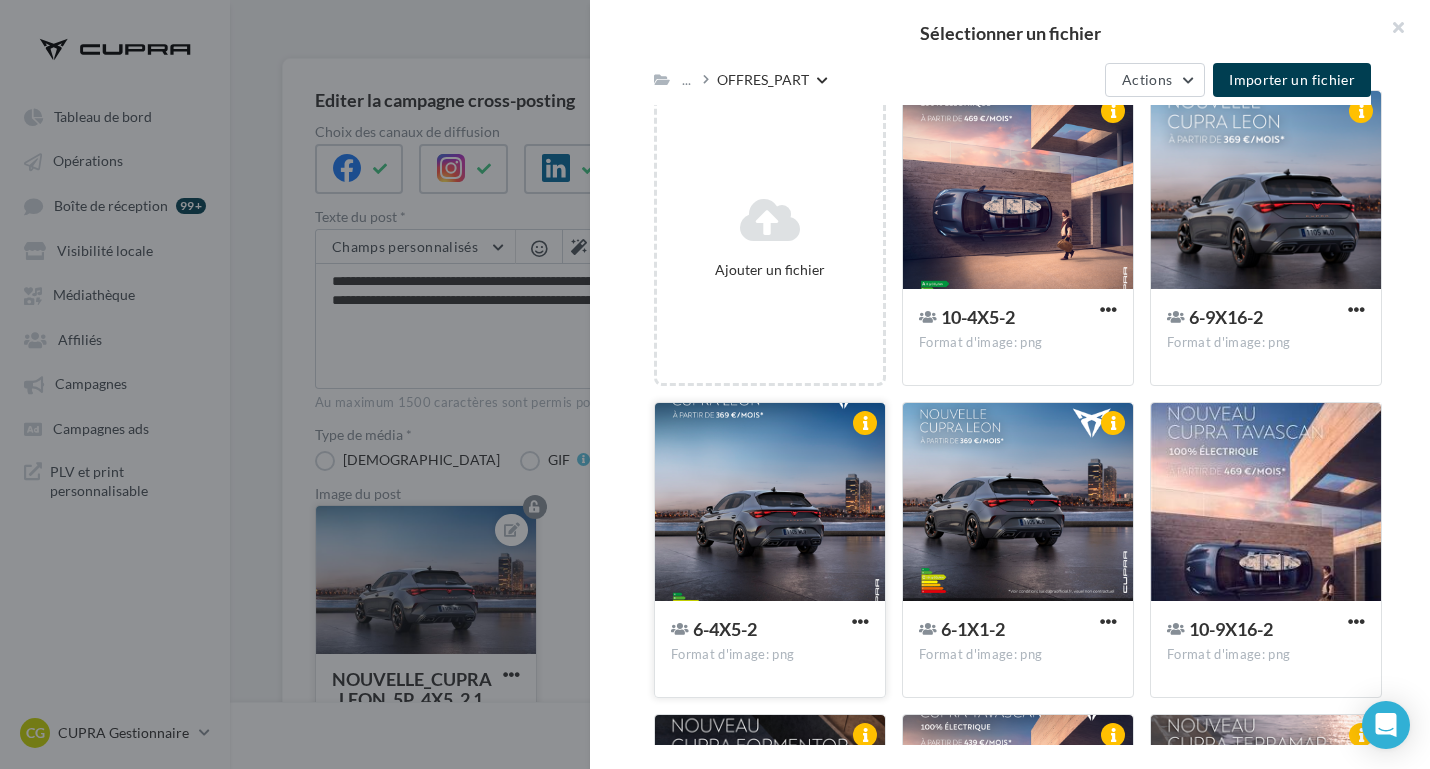 click at bounding box center [770, 503] 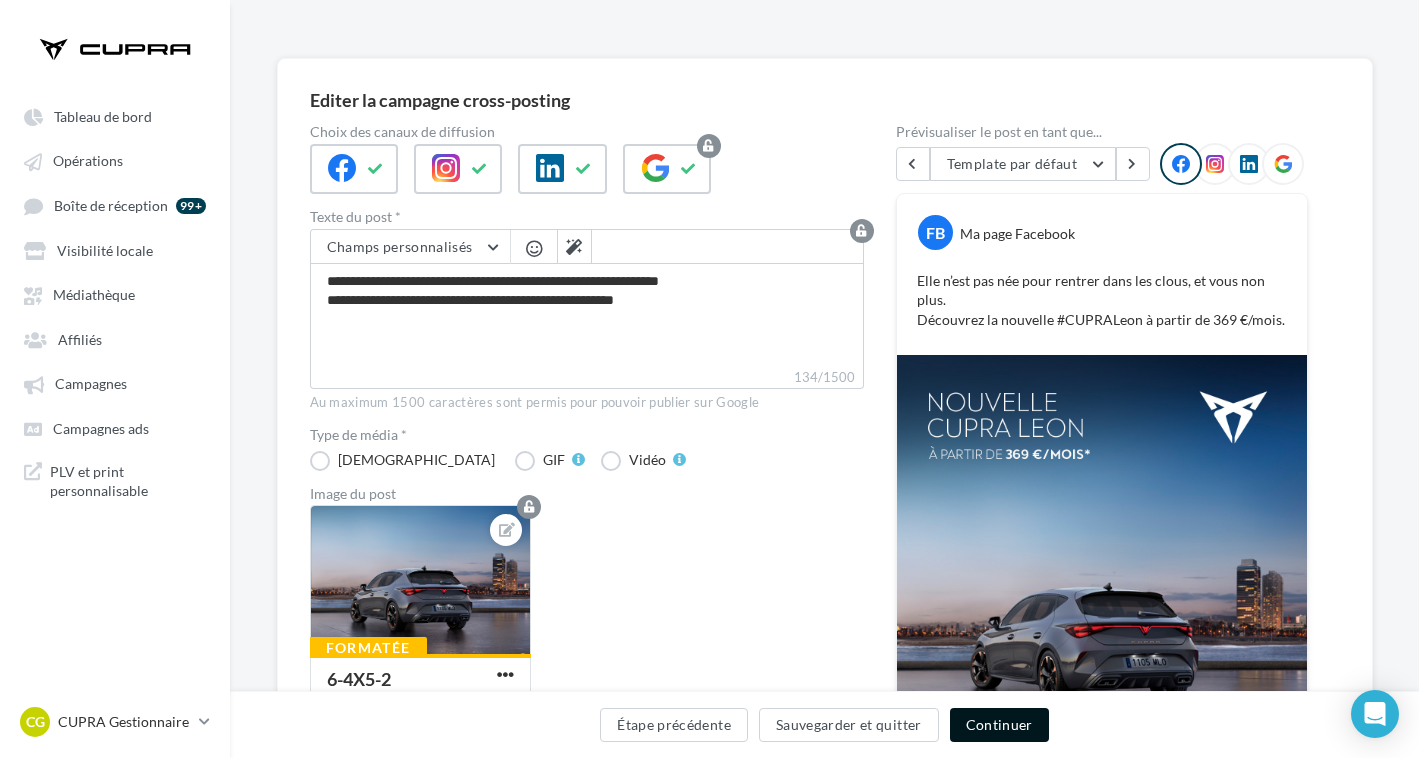 click on "Continuer" at bounding box center (999, 725) 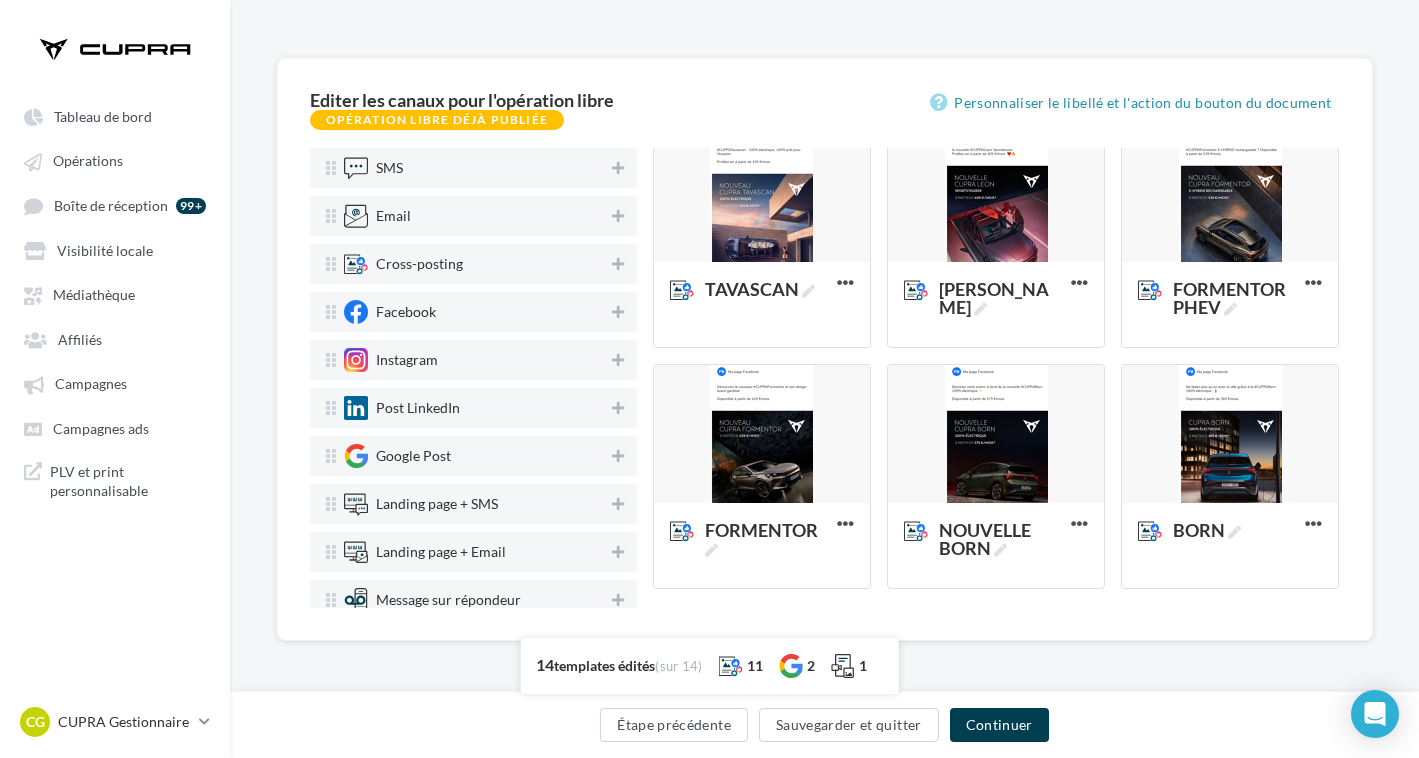 scroll, scrollTop: 761, scrollLeft: 0, axis: vertical 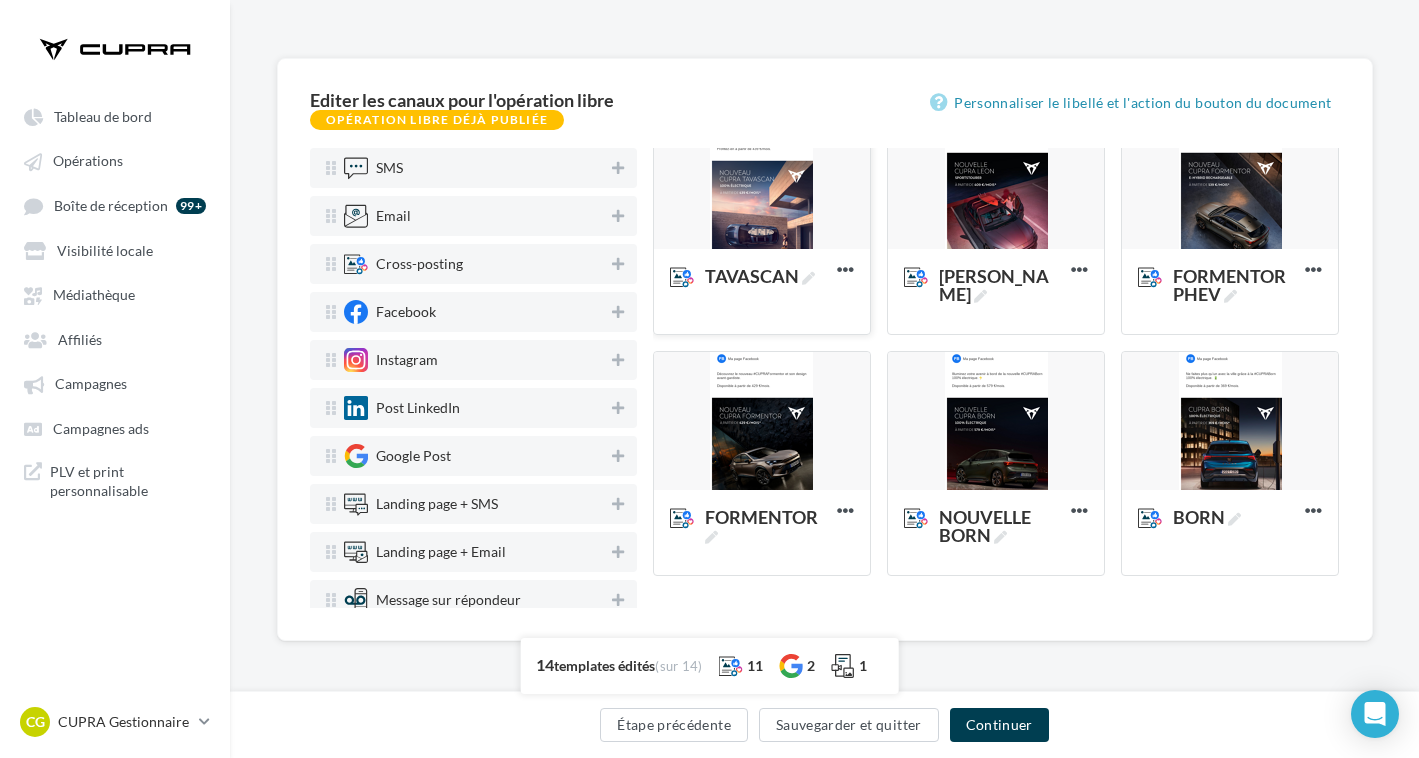 click at bounding box center (762, 181) 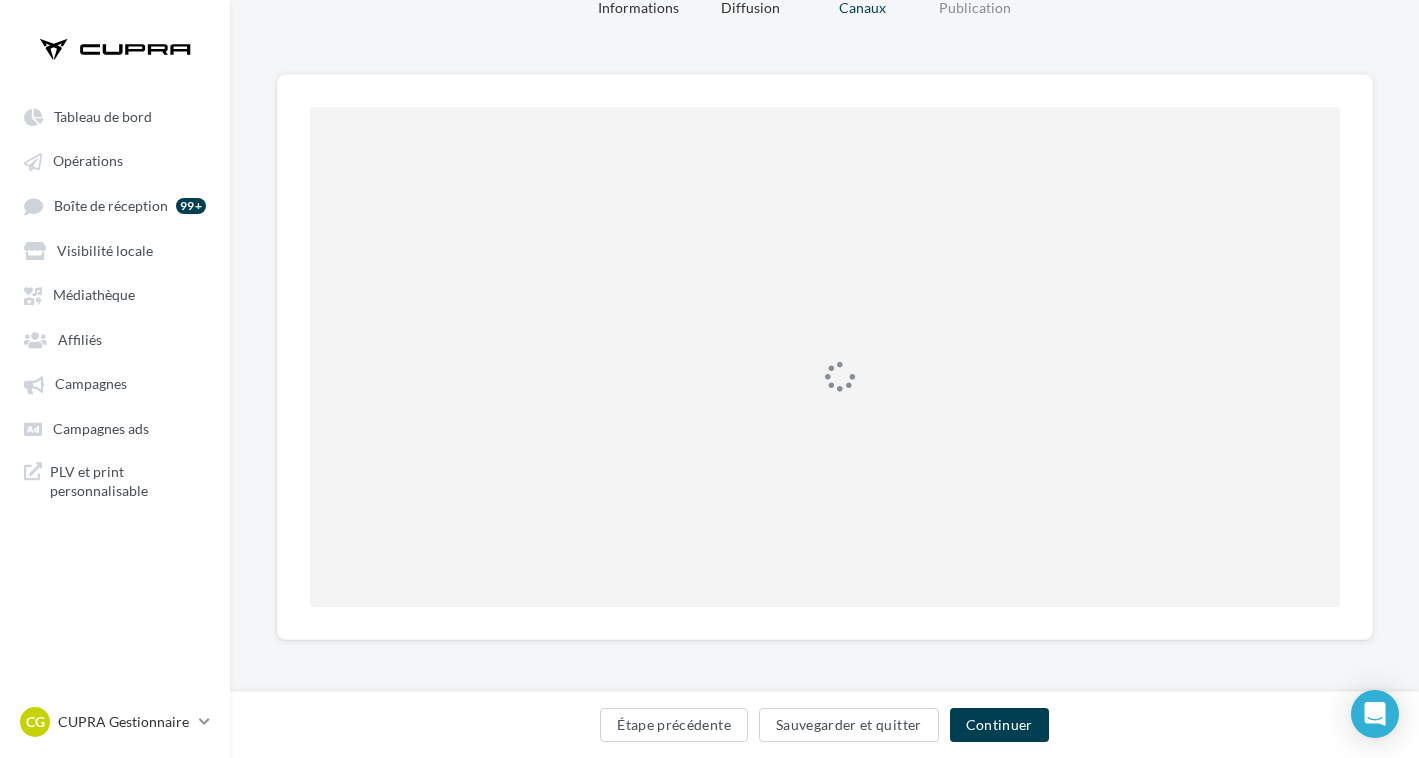 scroll, scrollTop: 110, scrollLeft: 0, axis: vertical 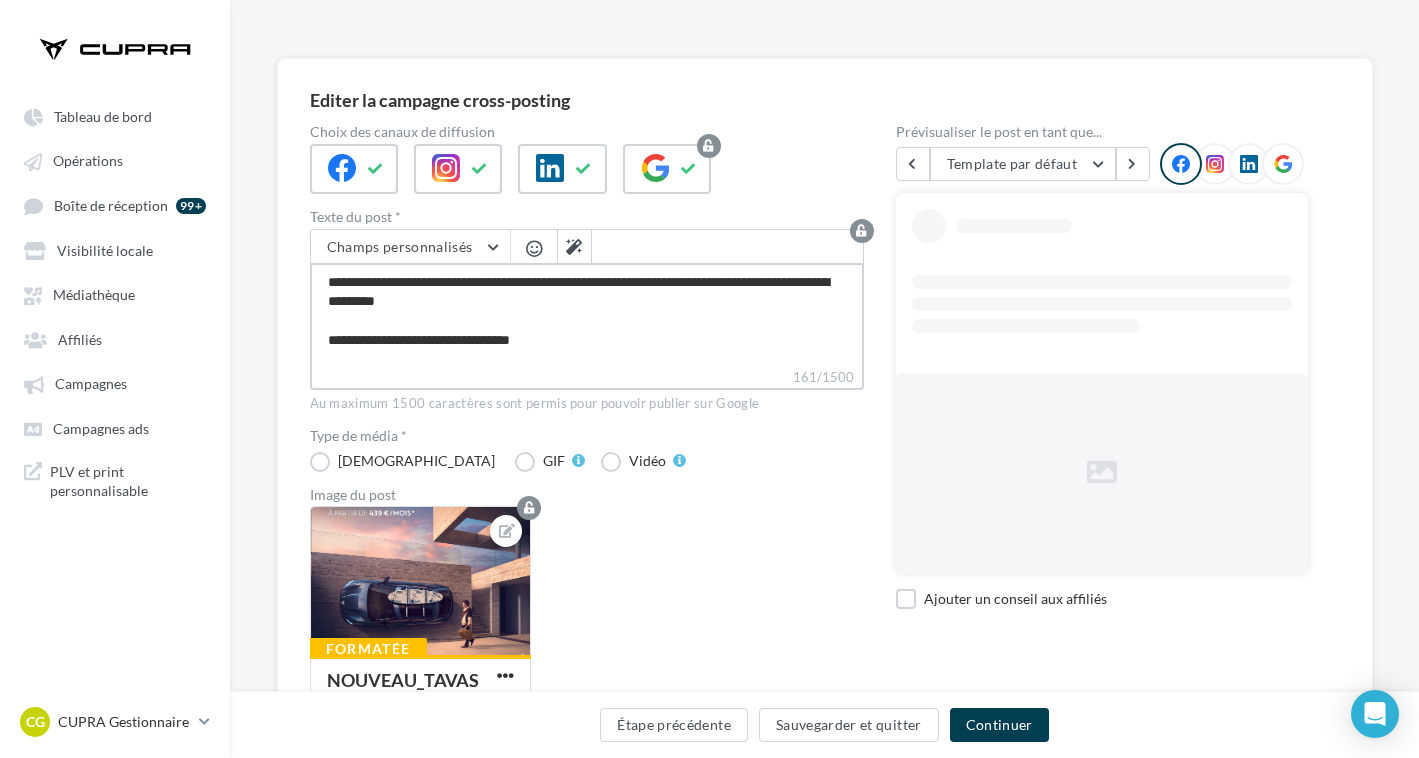 click on "**********" at bounding box center (587, 315) 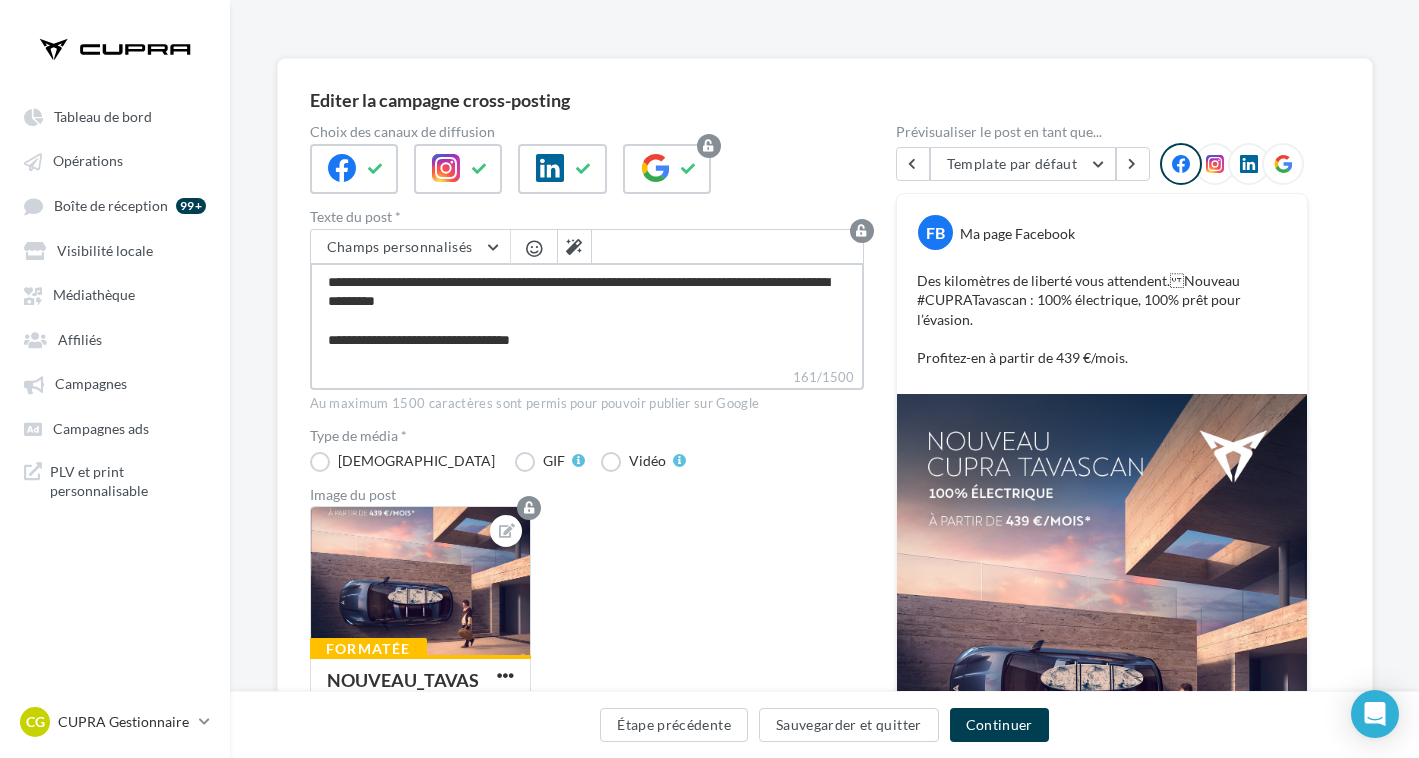 type on "**********" 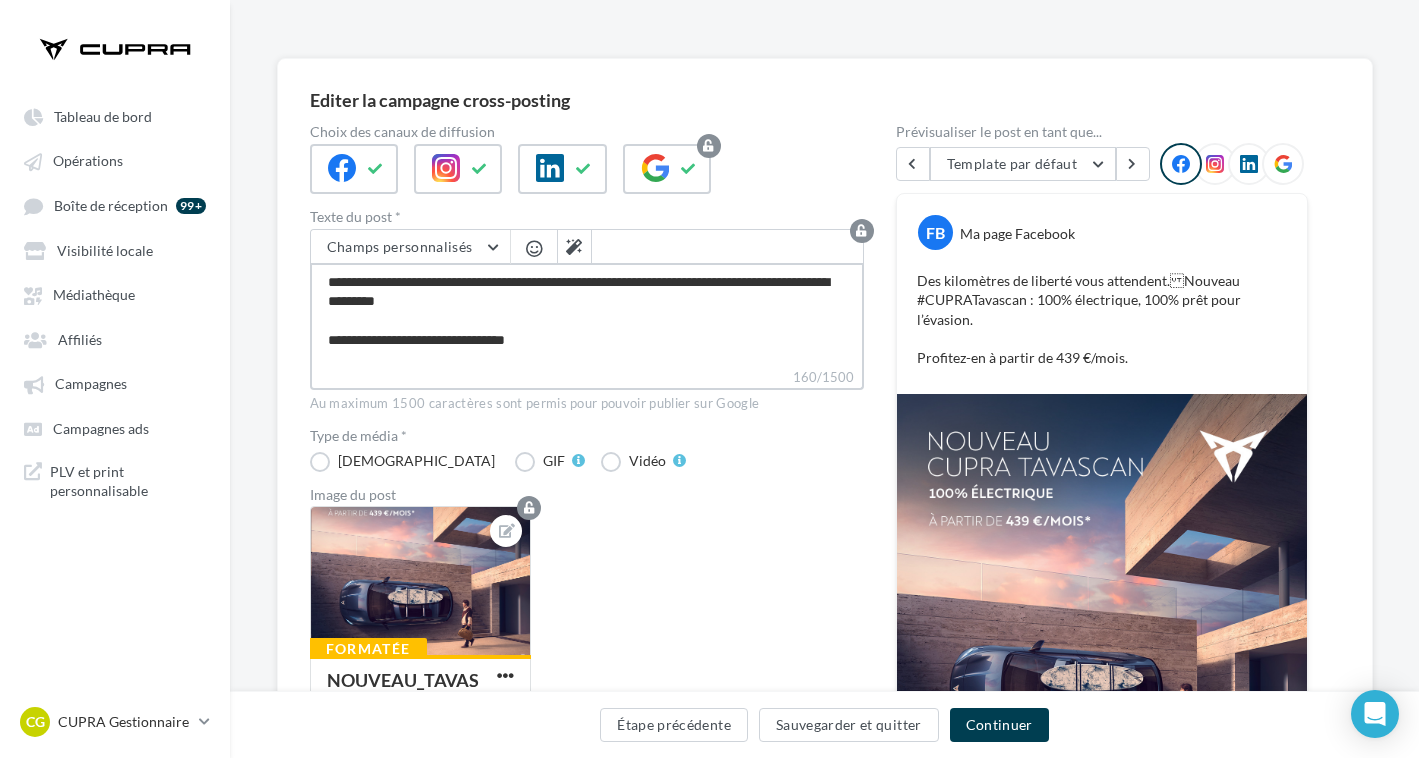 type on "**********" 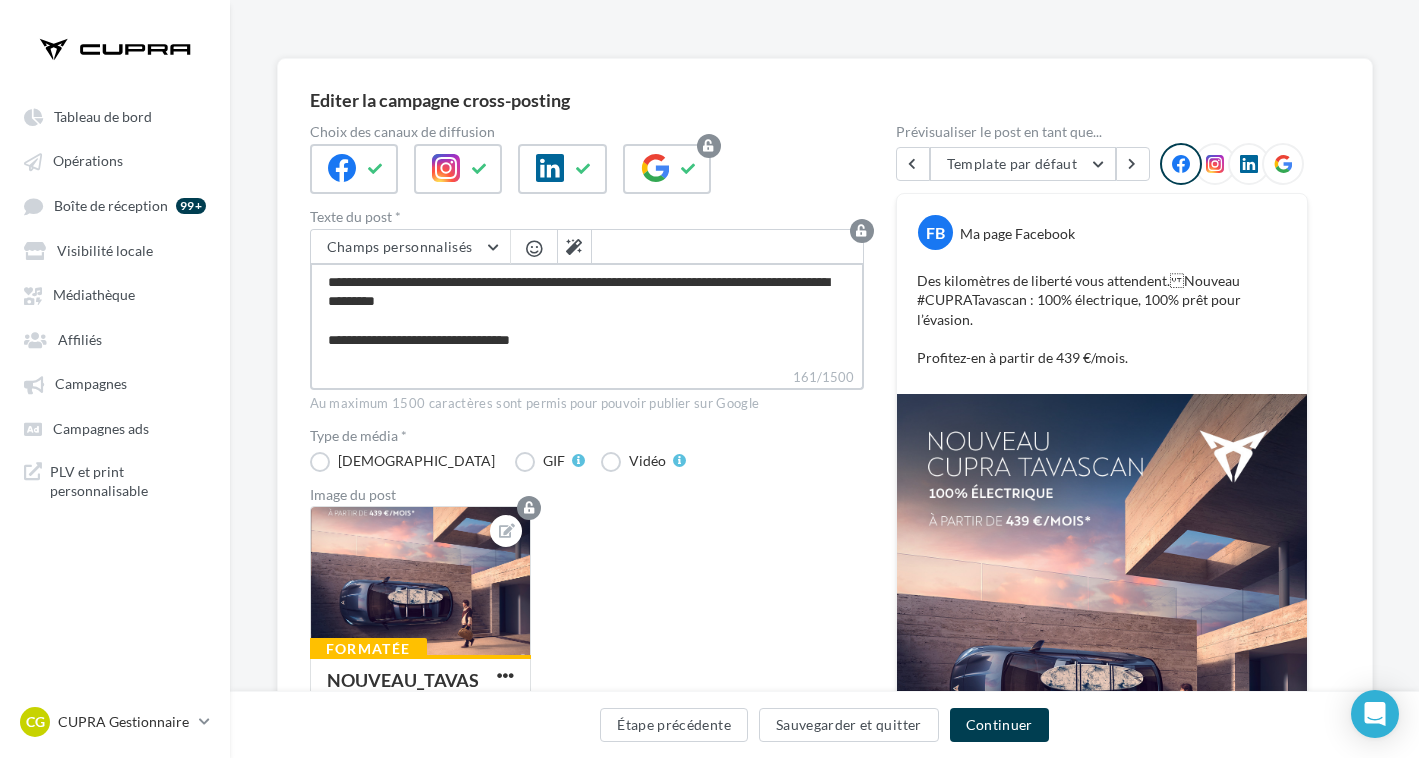 type on "**********" 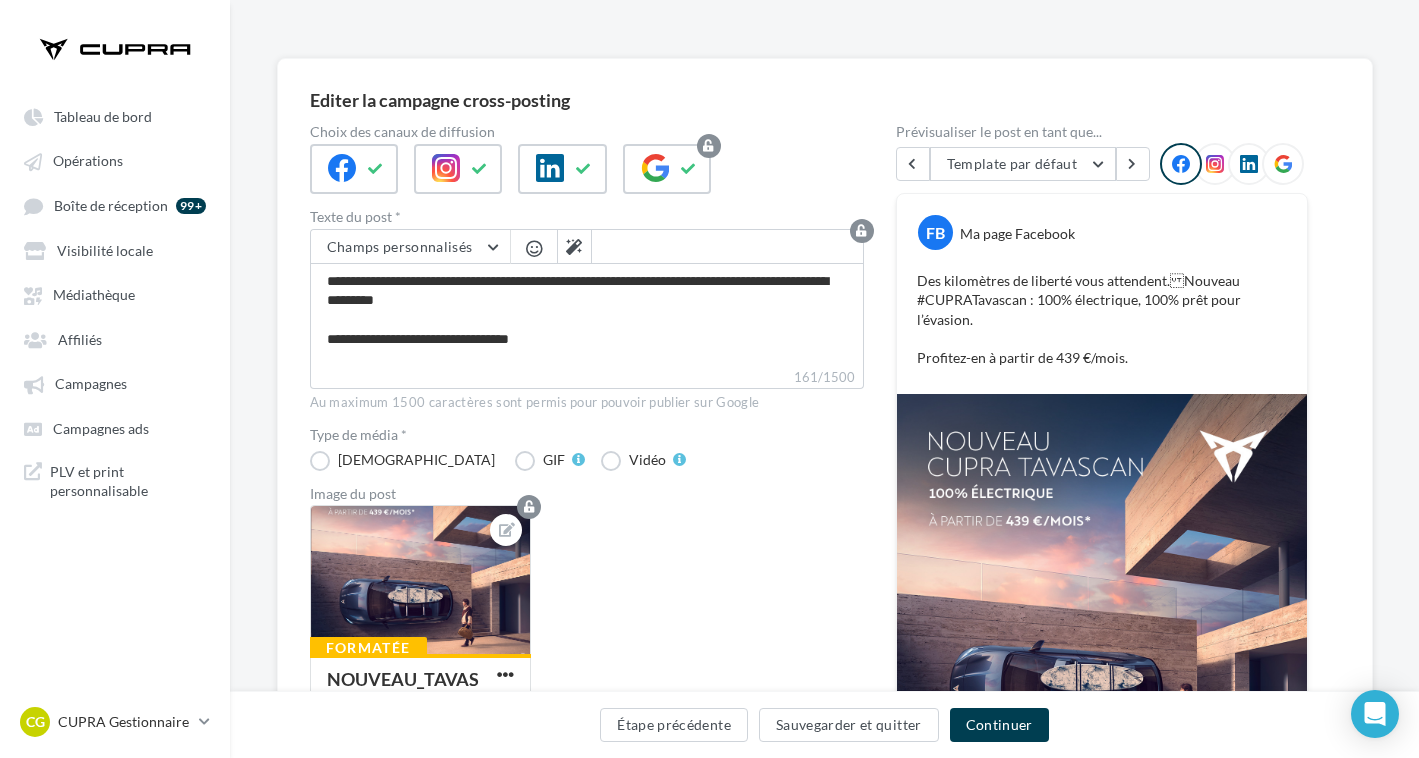 click on "Formatée
NOUVEAU_TAVASCAN__4X5" at bounding box center (595, 643) 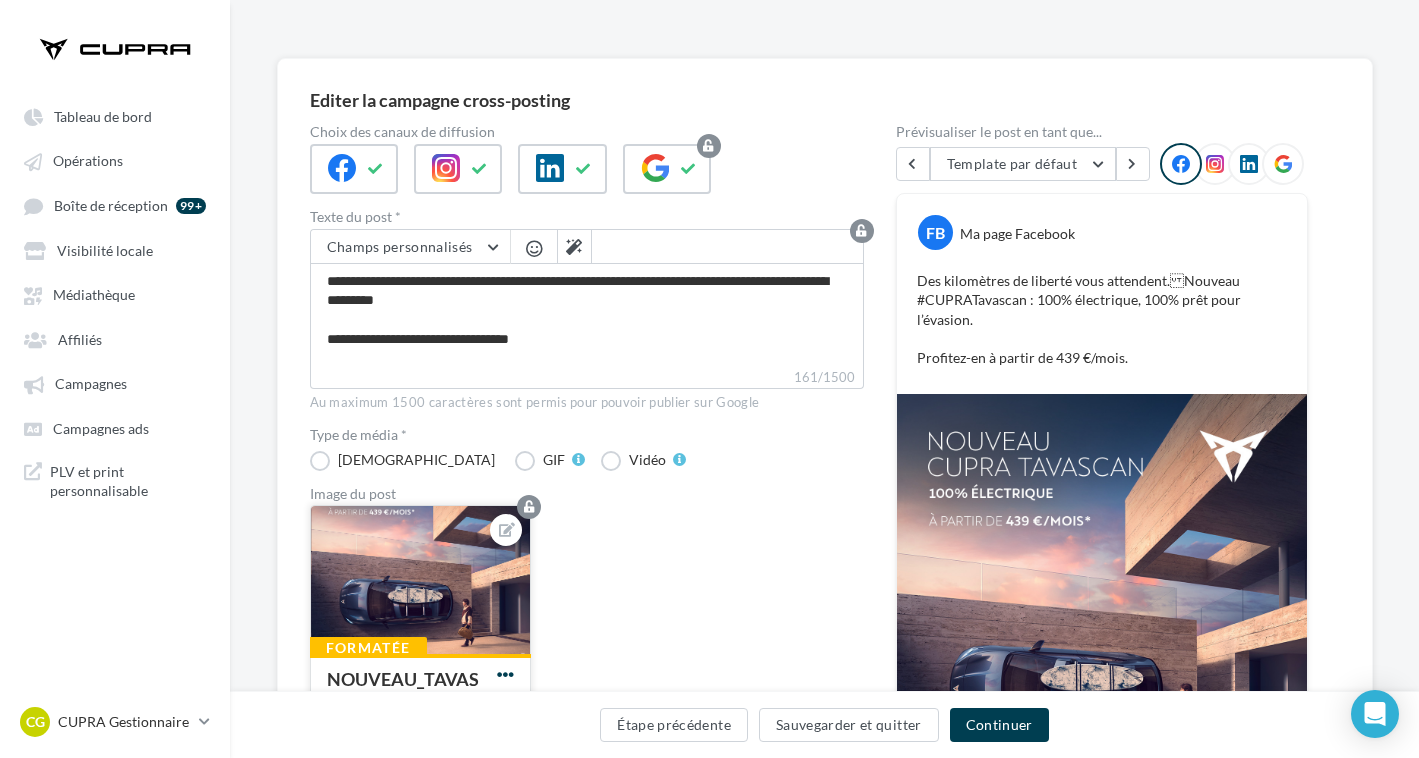 click at bounding box center (505, 674) 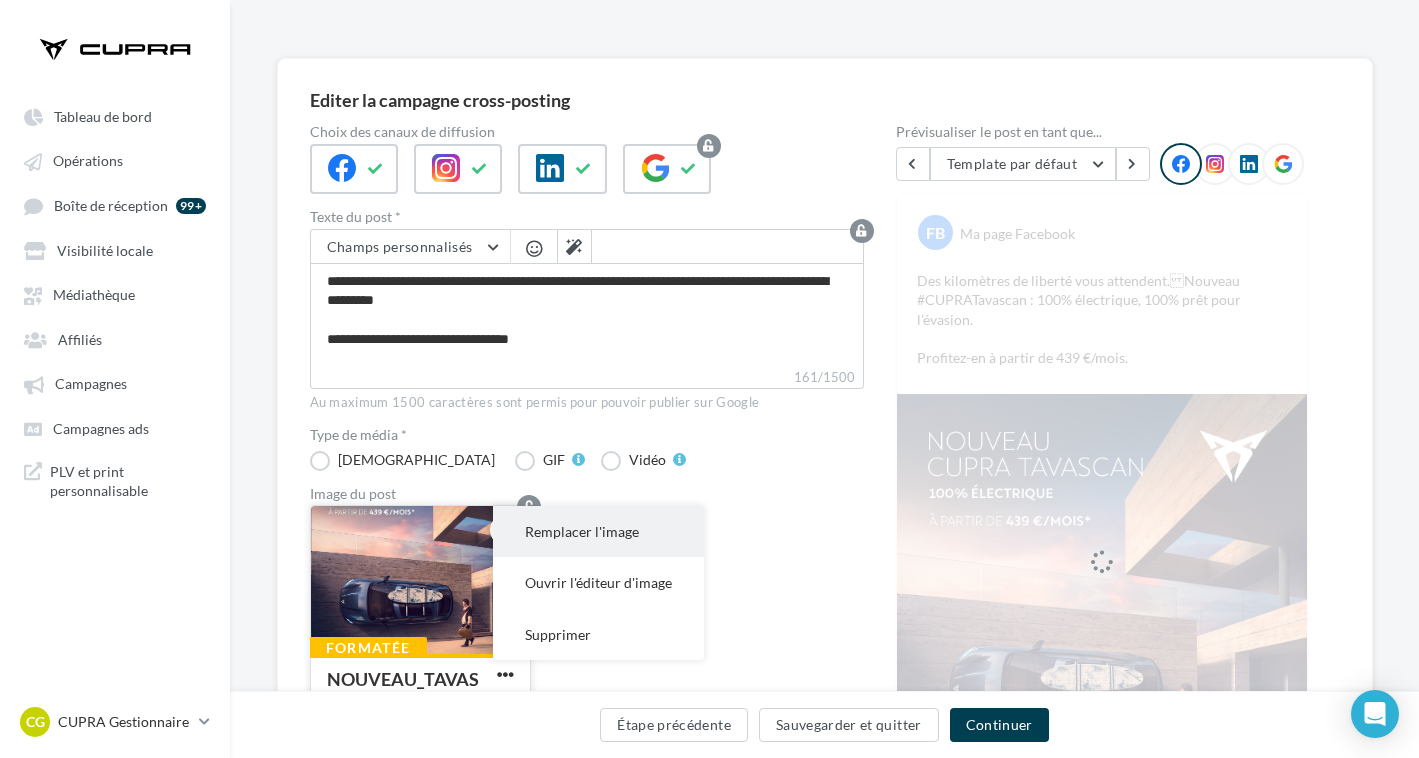 click on "Remplacer l'image" at bounding box center (598, 531) 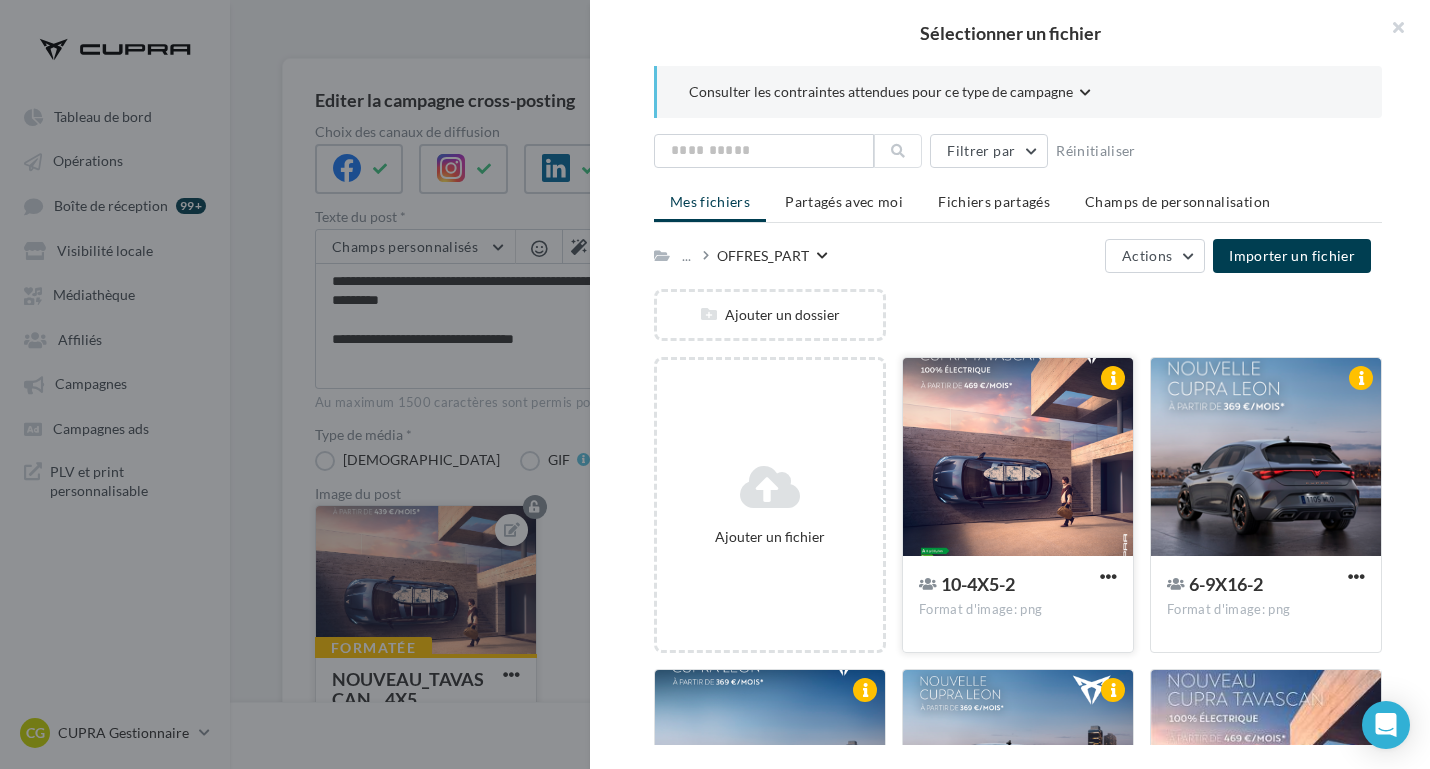 click at bounding box center [1018, 458] 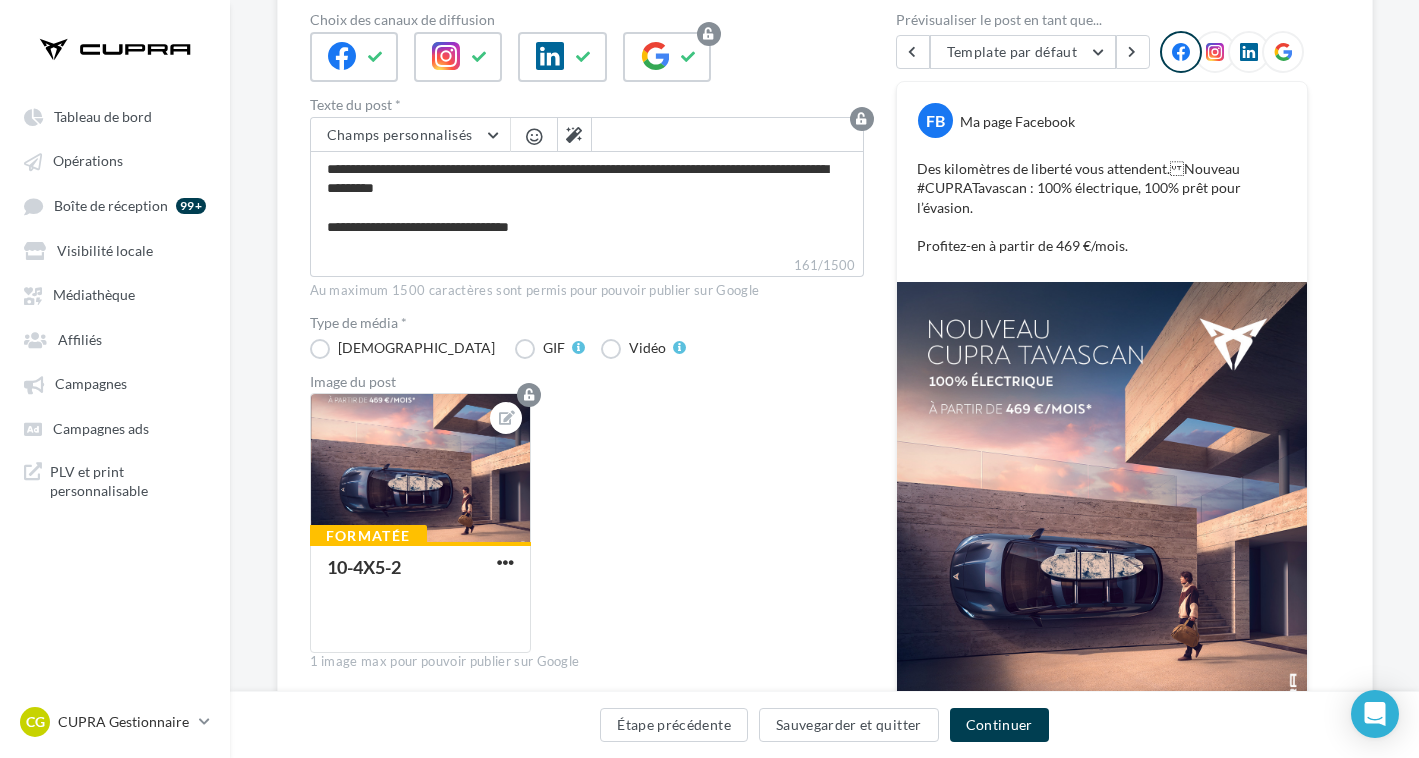 scroll, scrollTop: 218, scrollLeft: 0, axis: vertical 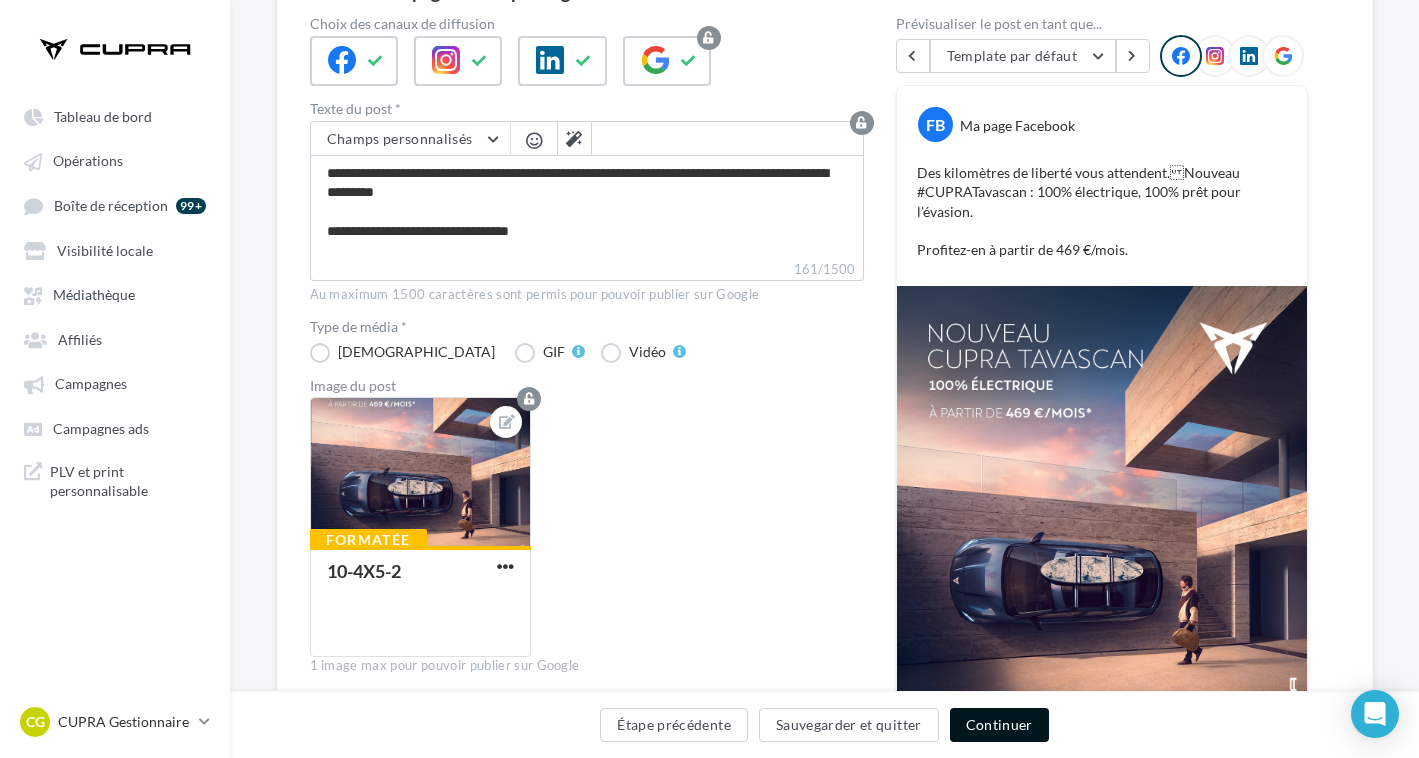 click on "Continuer" at bounding box center (999, 725) 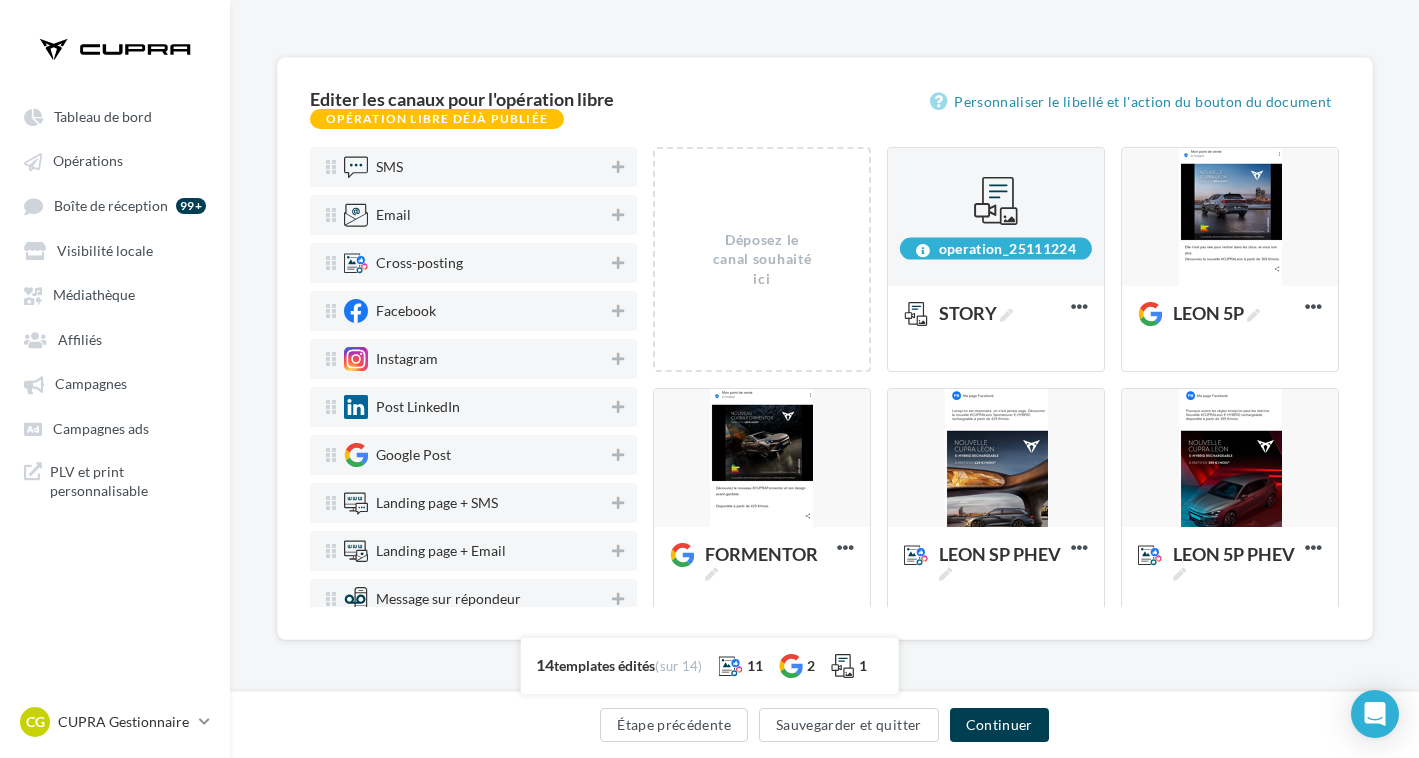 scroll, scrollTop: 110, scrollLeft: 0, axis: vertical 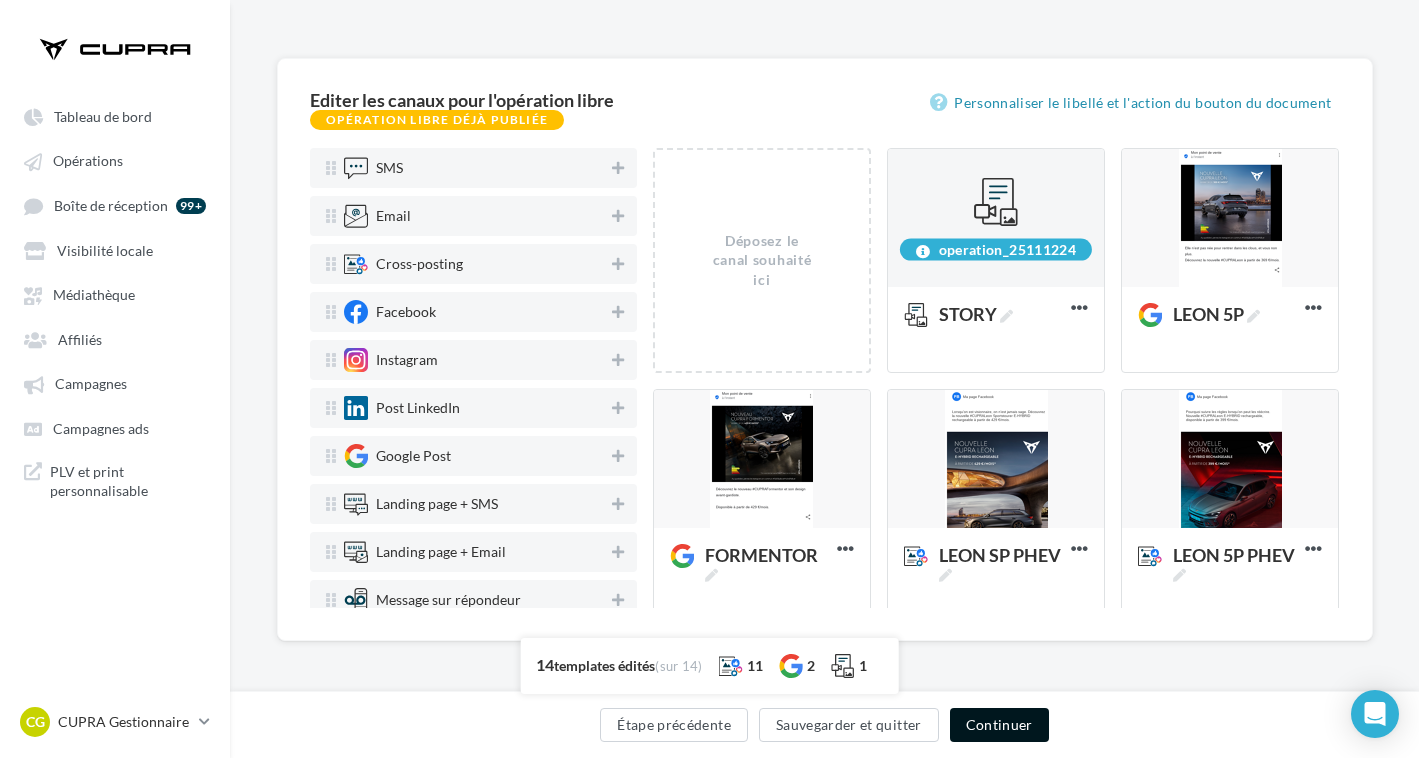 click on "Continuer" at bounding box center (999, 725) 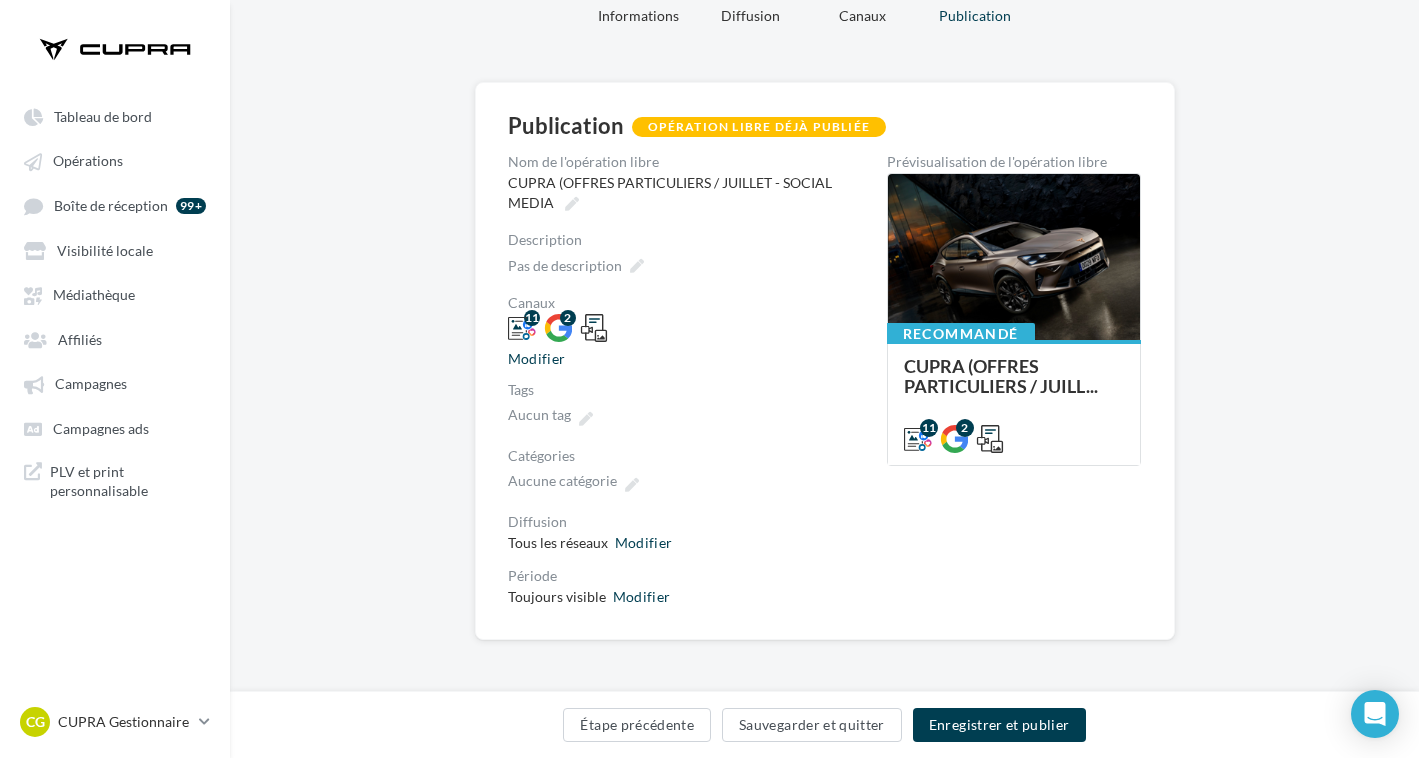 scroll, scrollTop: 86, scrollLeft: 0, axis: vertical 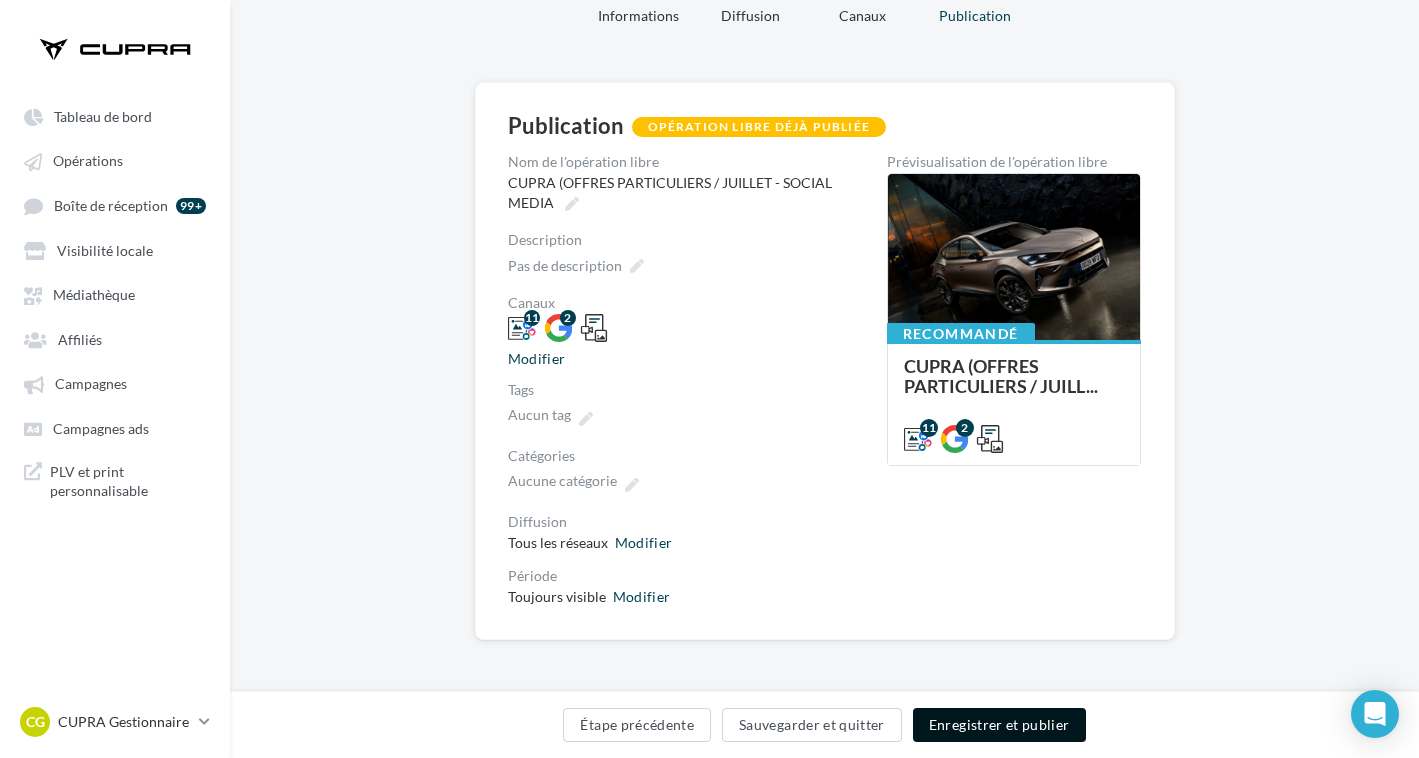 click on "Enregistrer et publier" at bounding box center [999, 725] 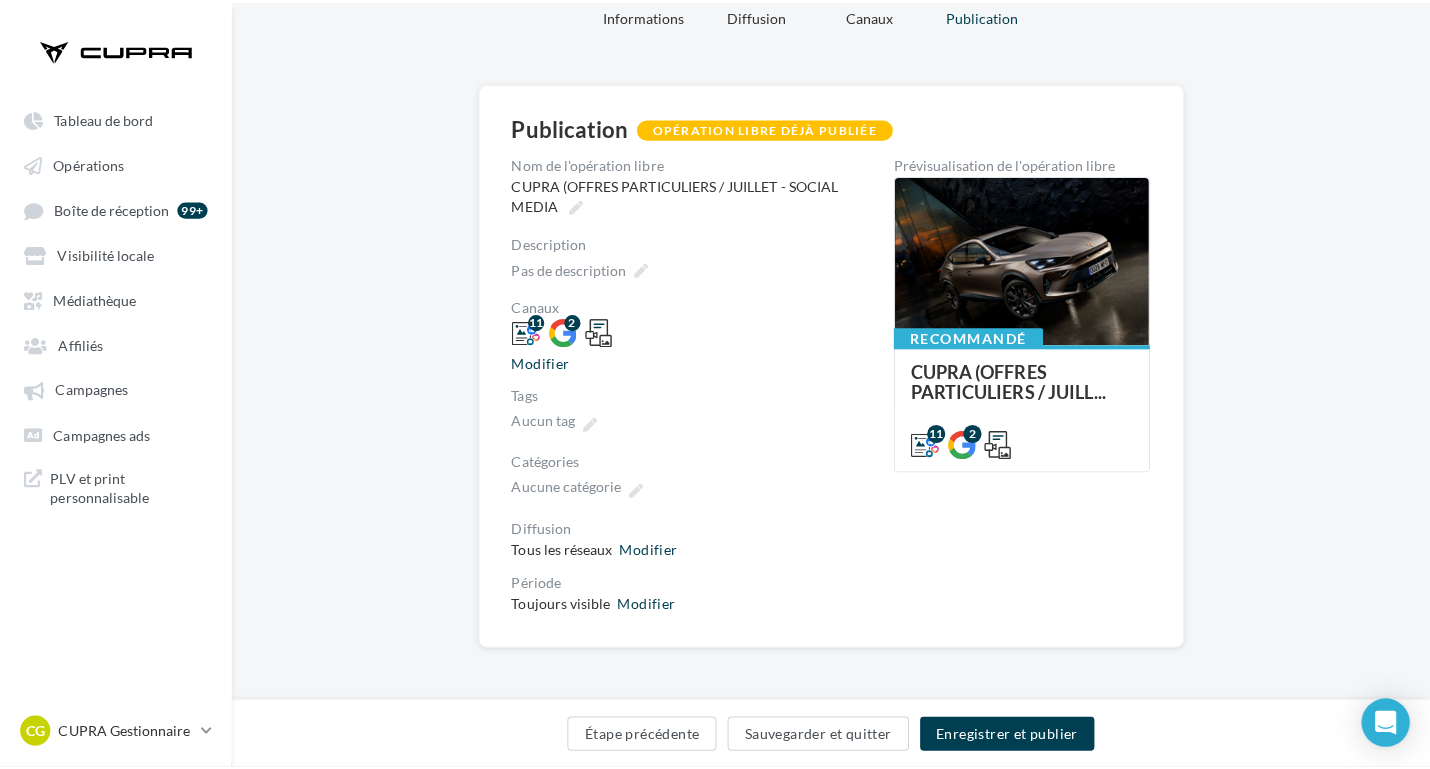scroll, scrollTop: 75, scrollLeft: 0, axis: vertical 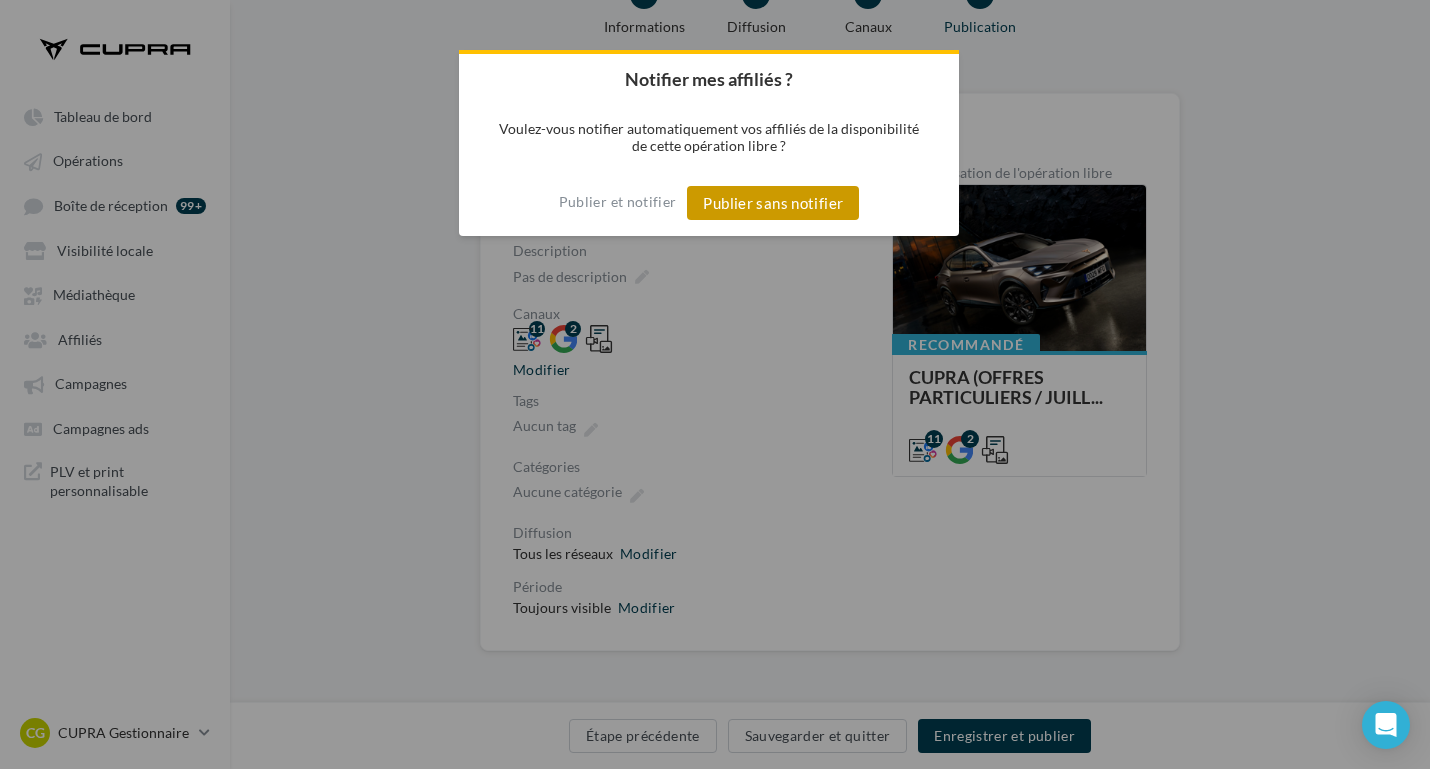 click on "Publier sans notifier" at bounding box center [773, 203] 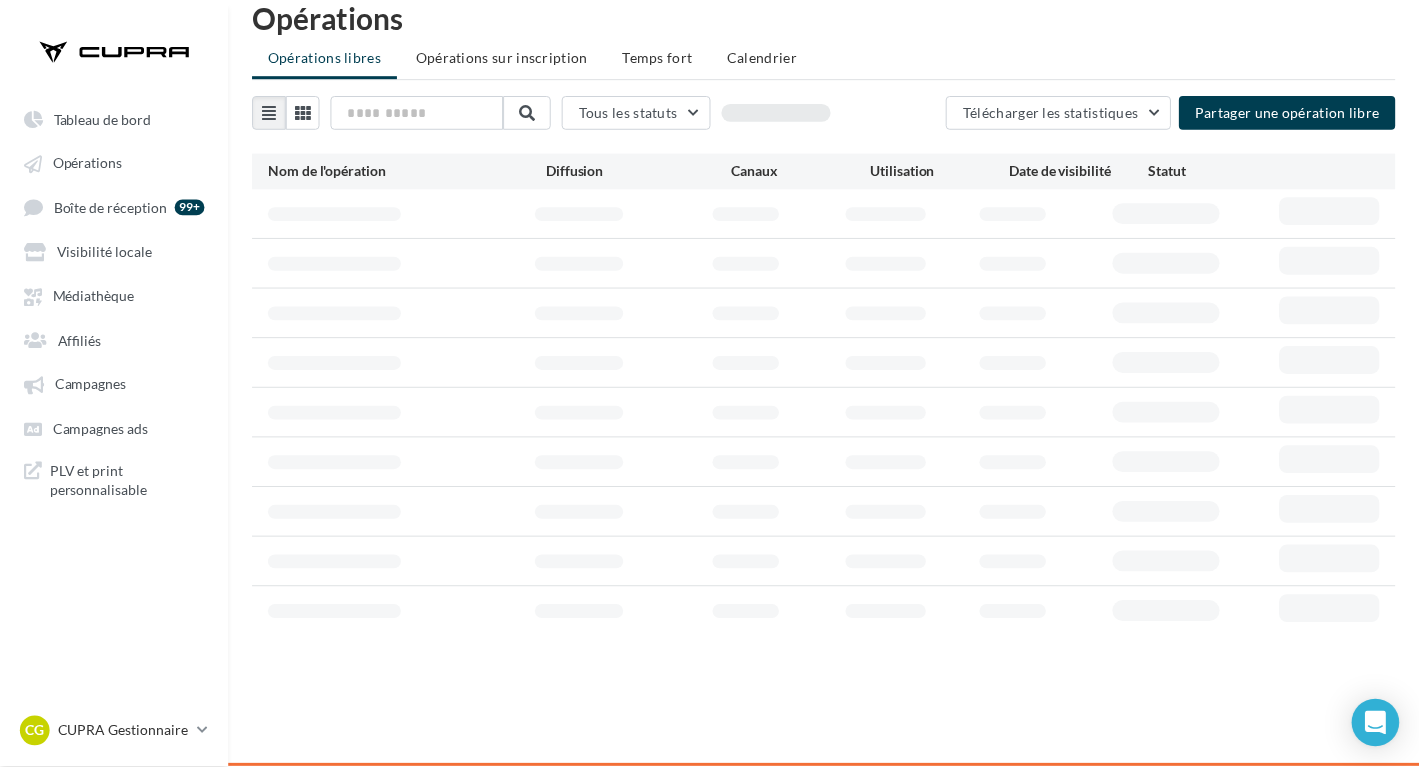 scroll, scrollTop: 32, scrollLeft: 0, axis: vertical 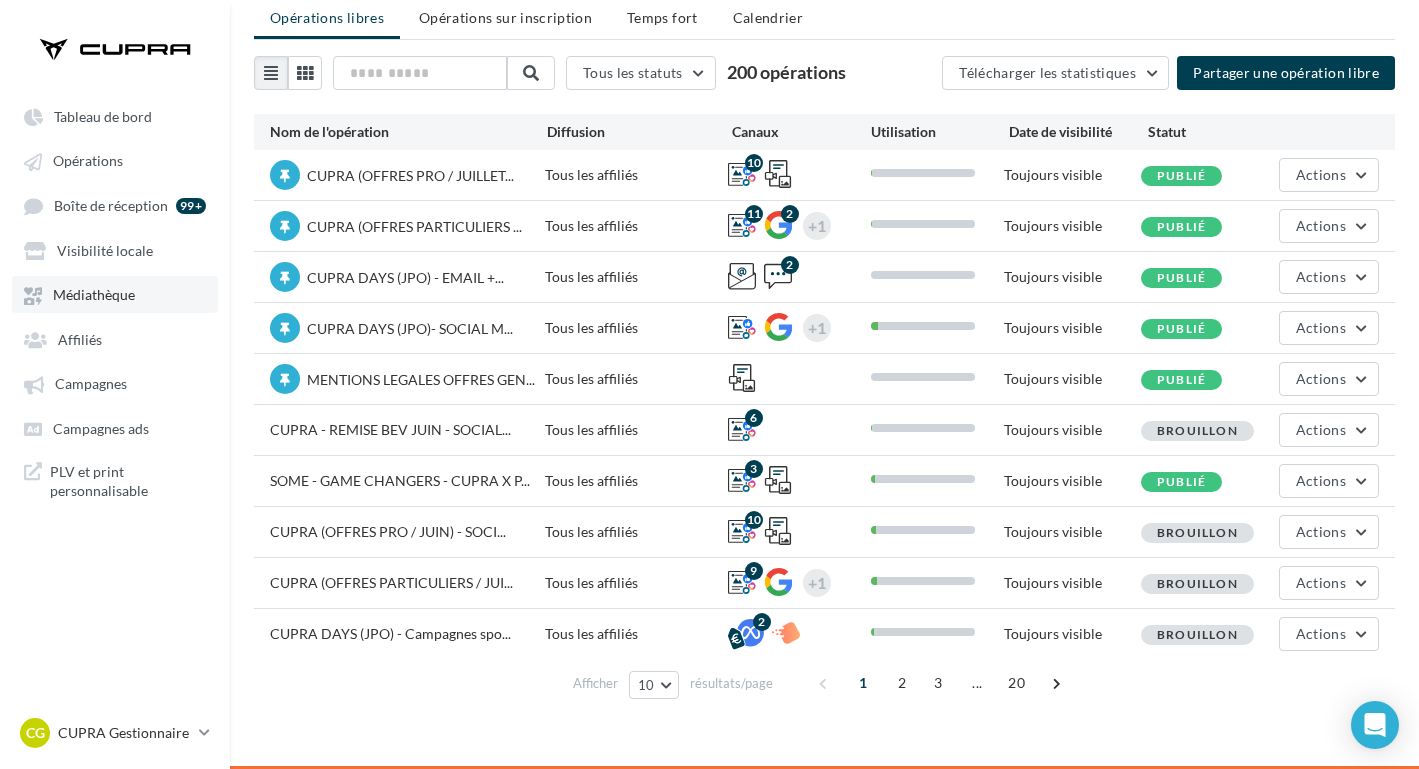 click on "Médiathèque" at bounding box center (94, 295) 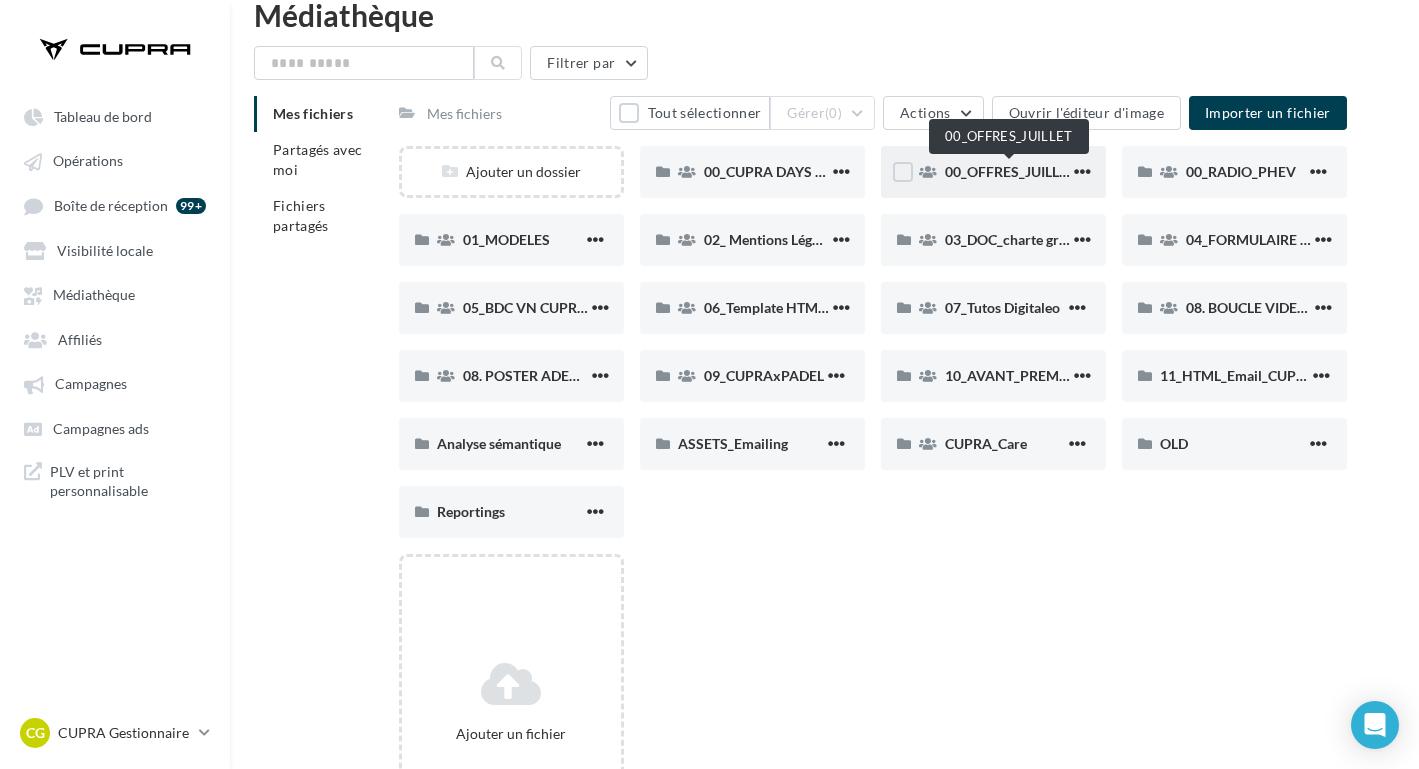 click on "00_OFFRES_JUILLET" at bounding box center [1010, 171] 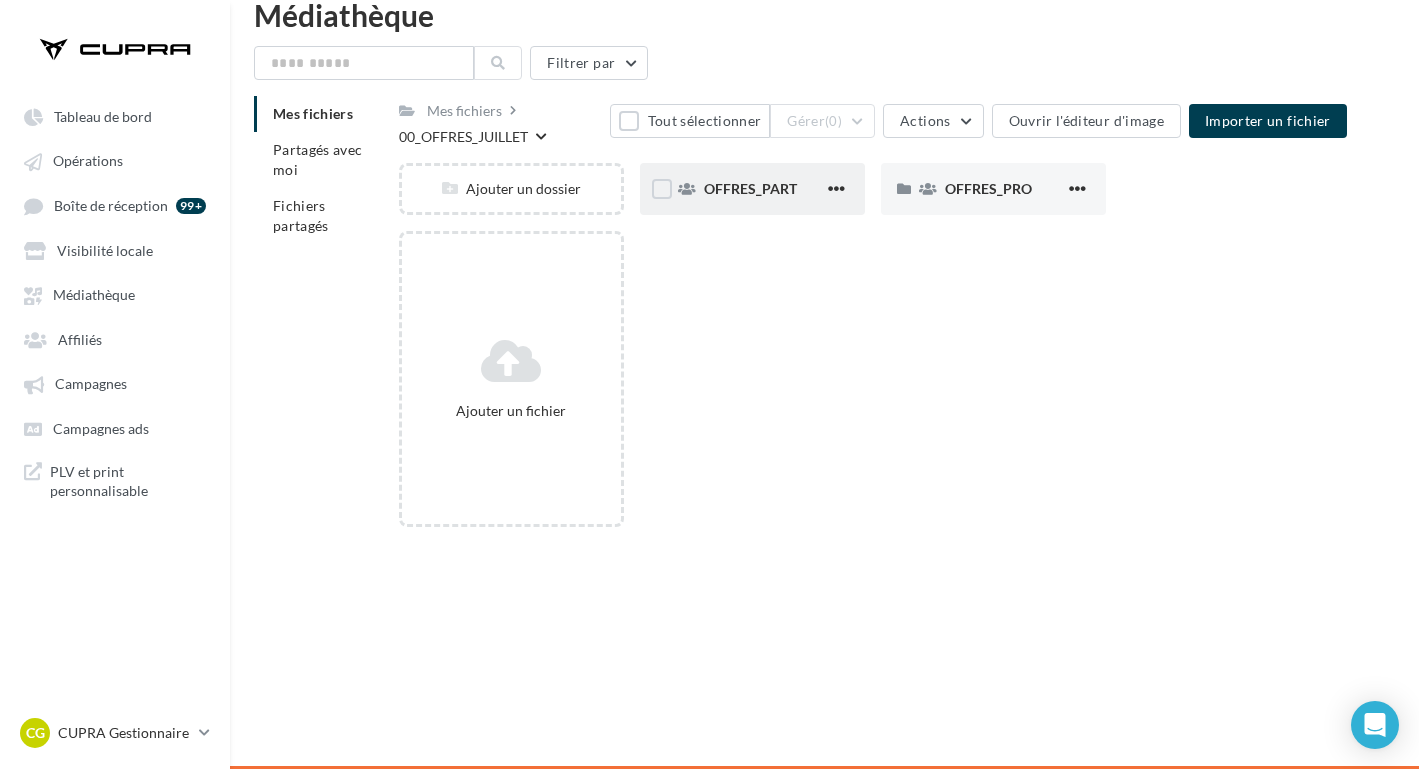 click on "OFFRES_PART" at bounding box center [752, 189] 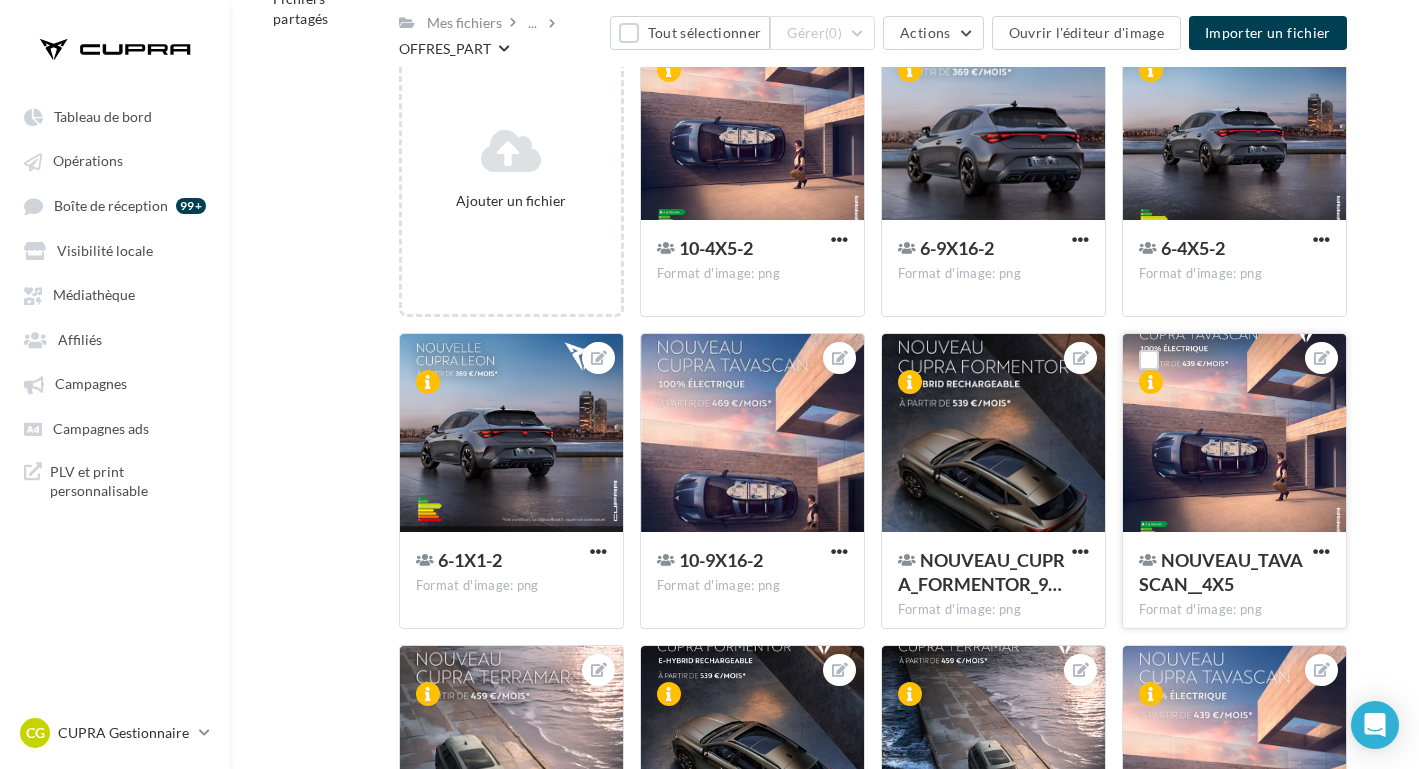 scroll, scrollTop: 242, scrollLeft: 0, axis: vertical 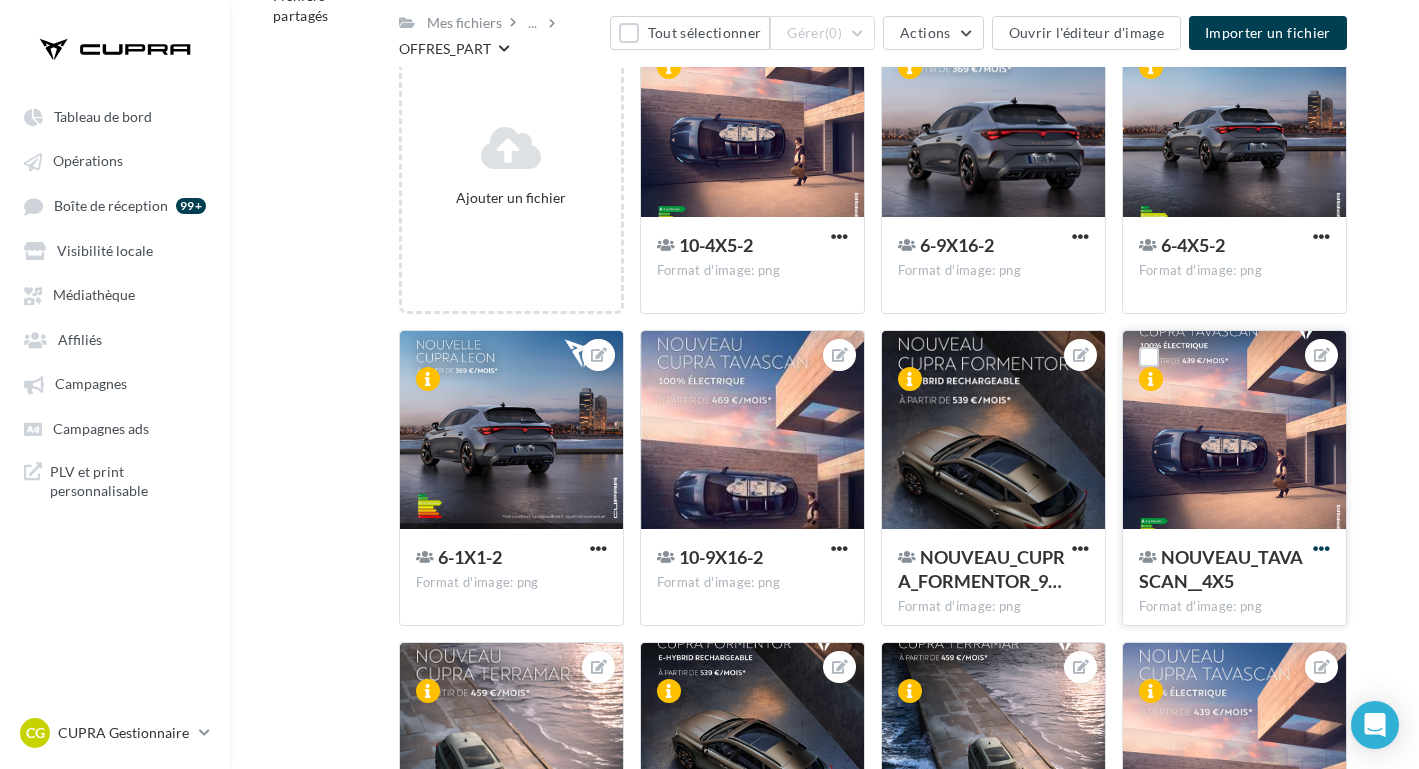 click at bounding box center (1321, 548) 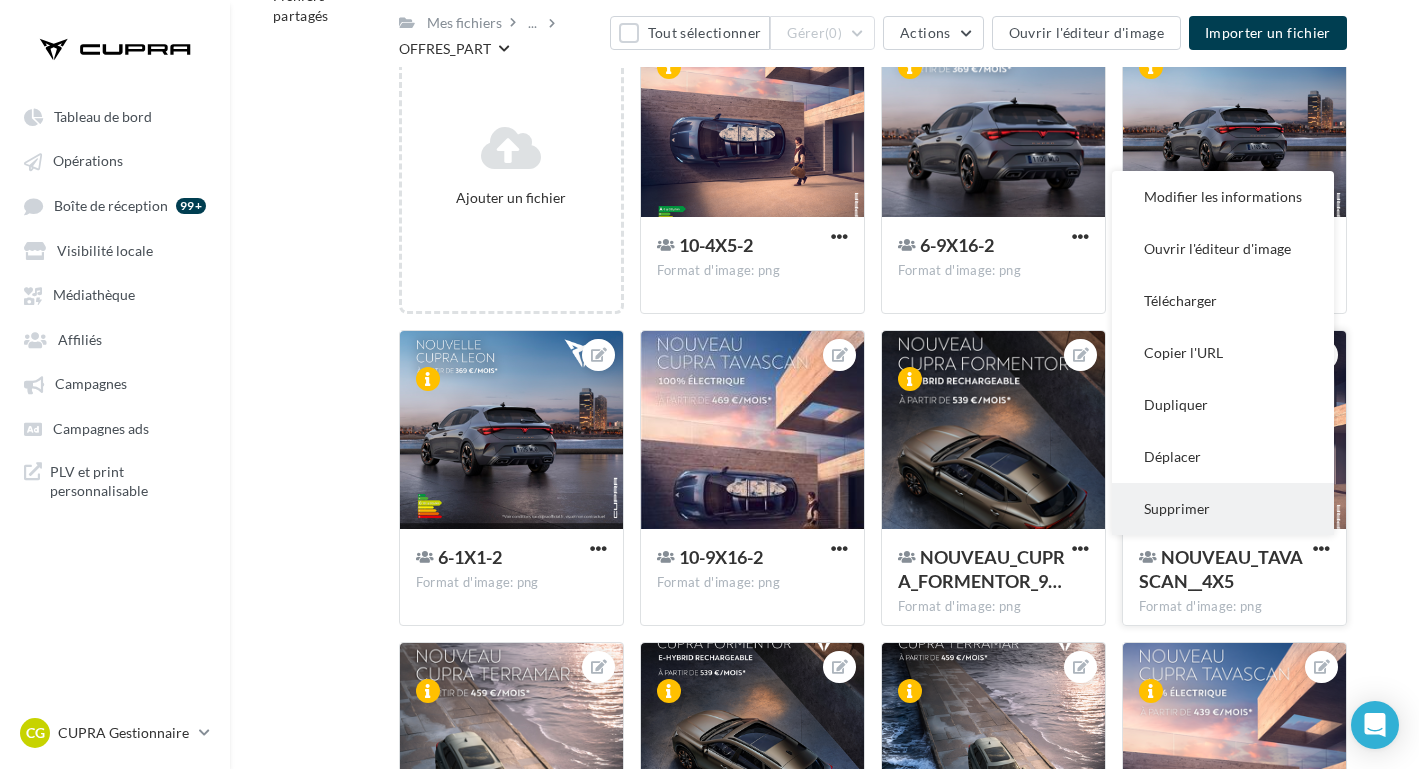 click on "Supprimer" at bounding box center [1223, 509] 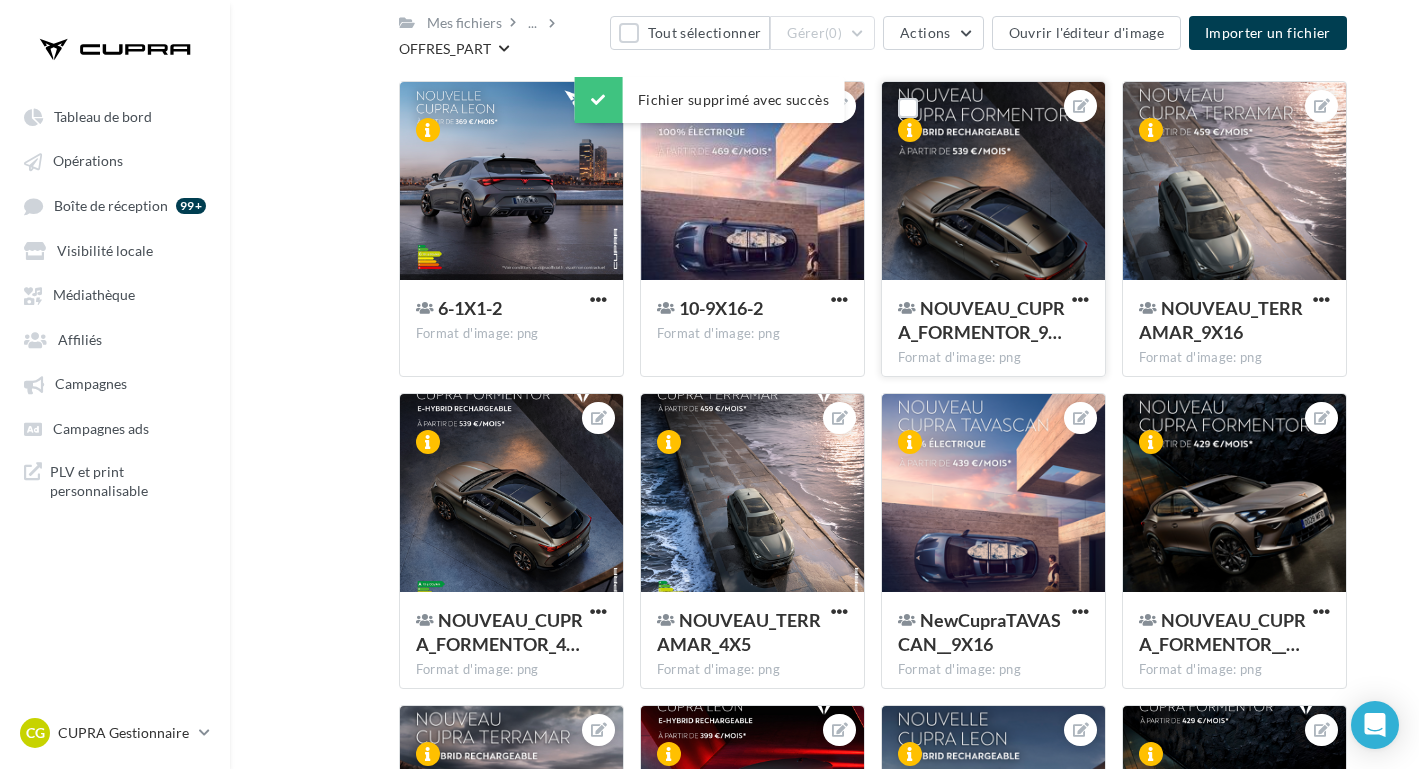 scroll, scrollTop: 495, scrollLeft: 0, axis: vertical 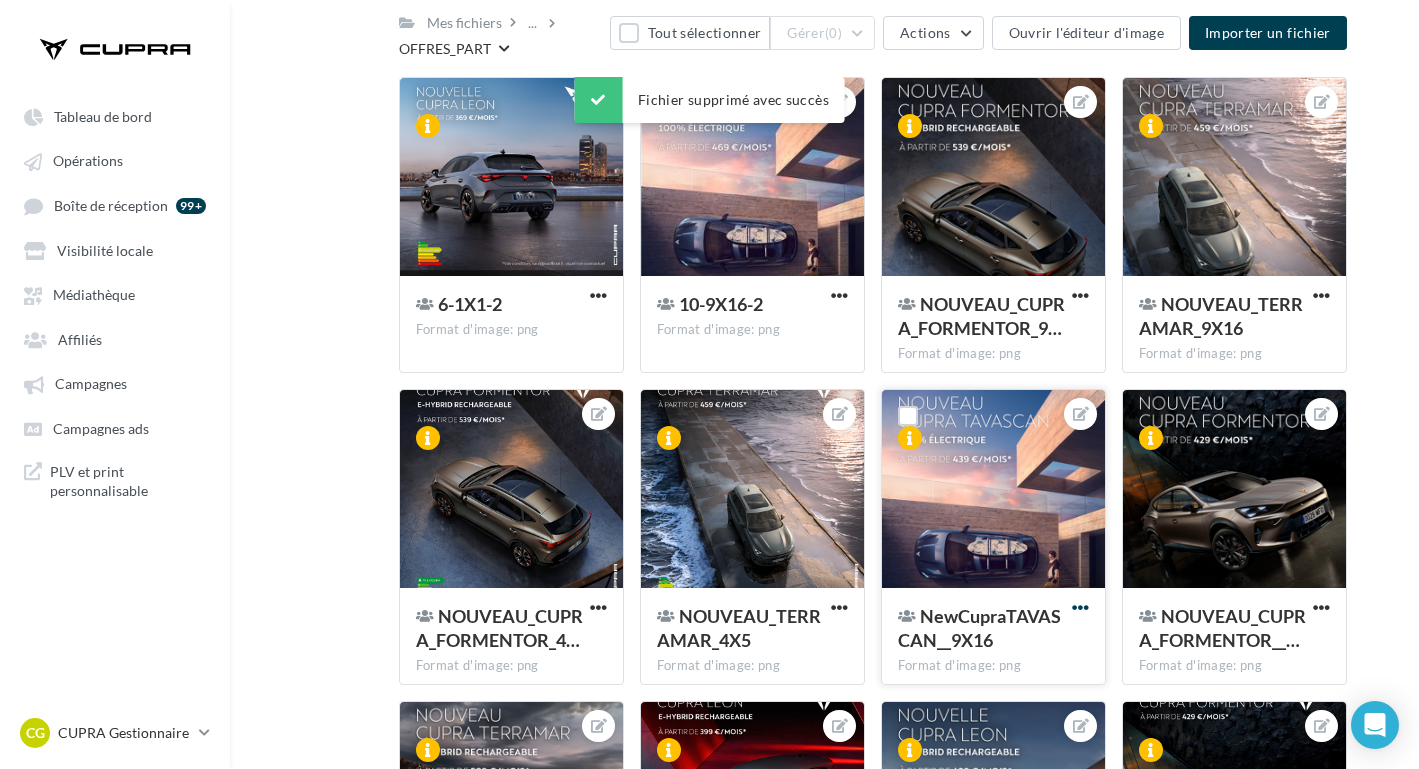 click at bounding box center (1080, 607) 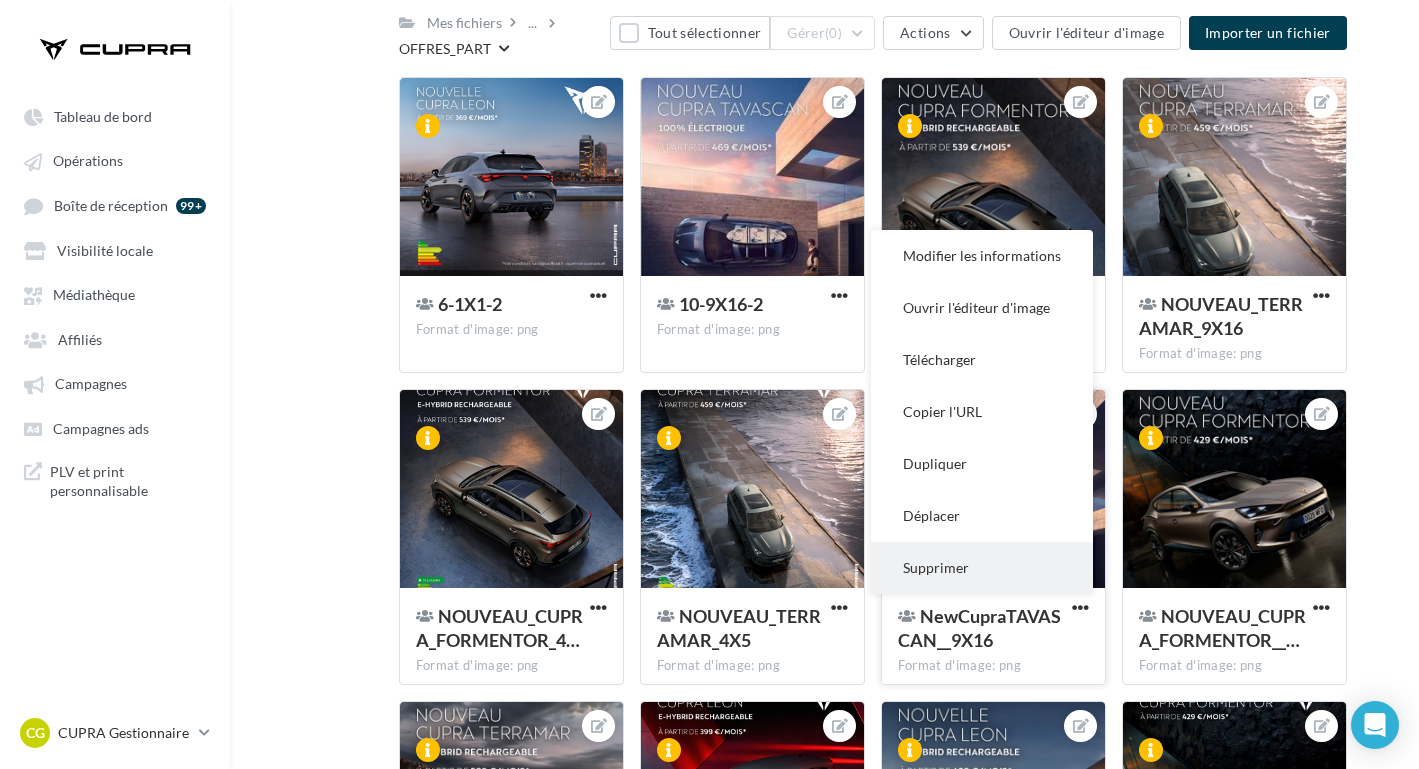 click on "Supprimer" at bounding box center (982, 568) 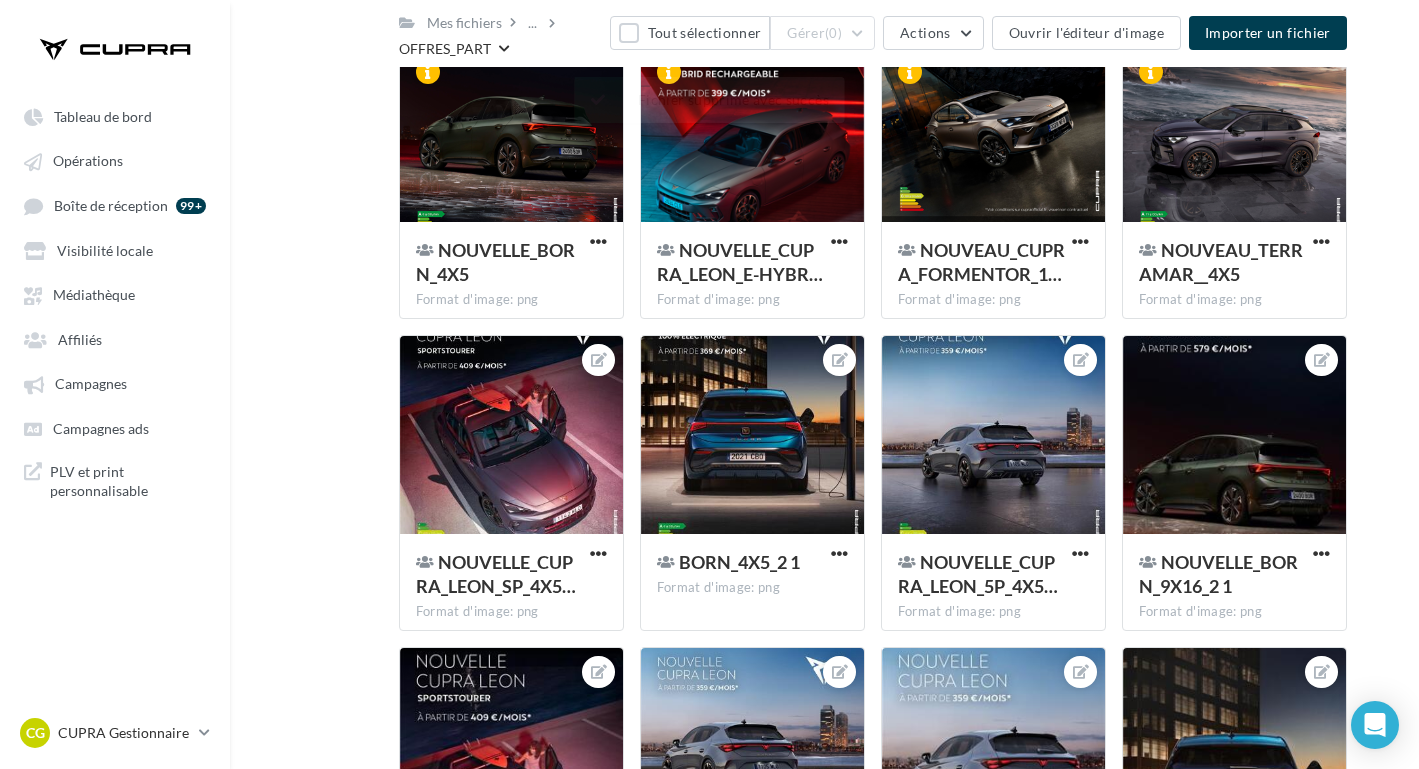 scroll, scrollTop: 1489, scrollLeft: 0, axis: vertical 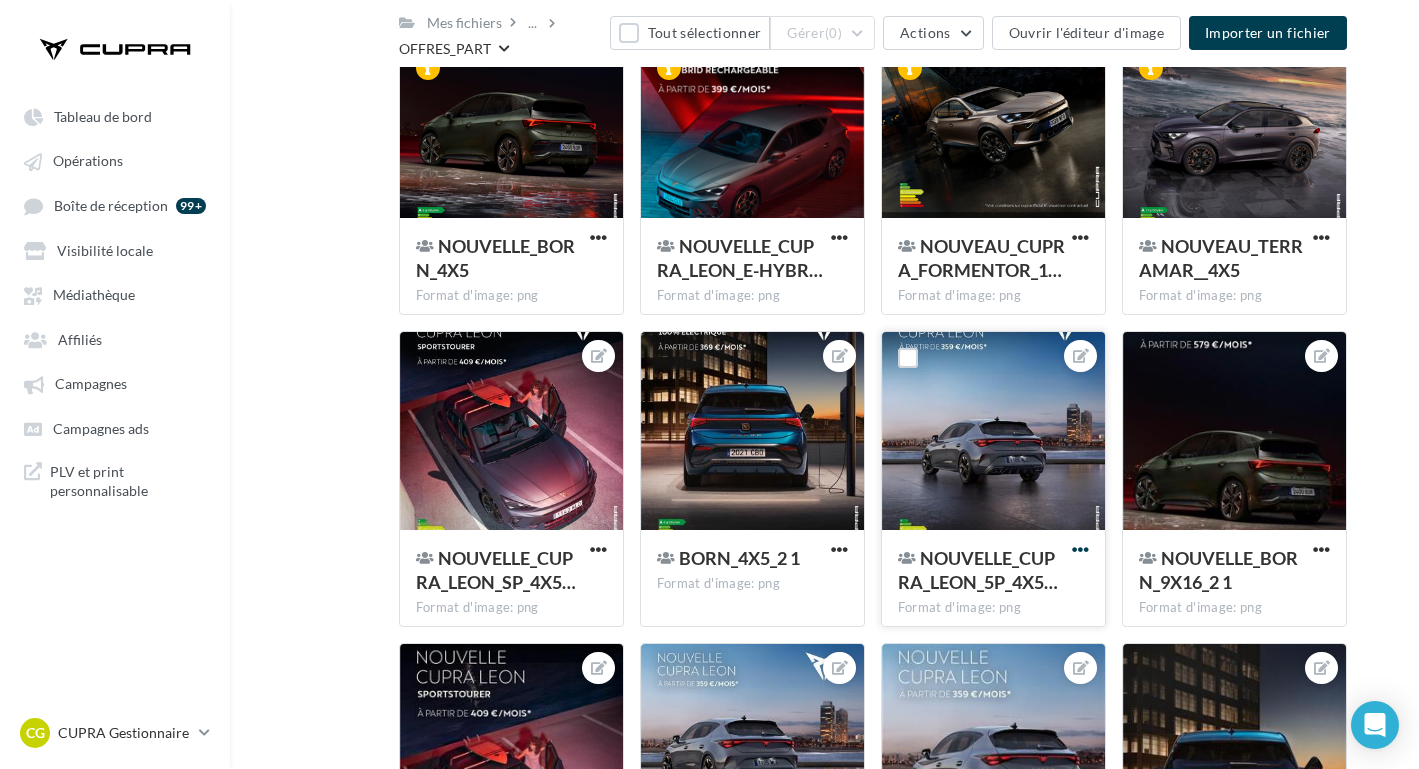 click at bounding box center [1080, 549] 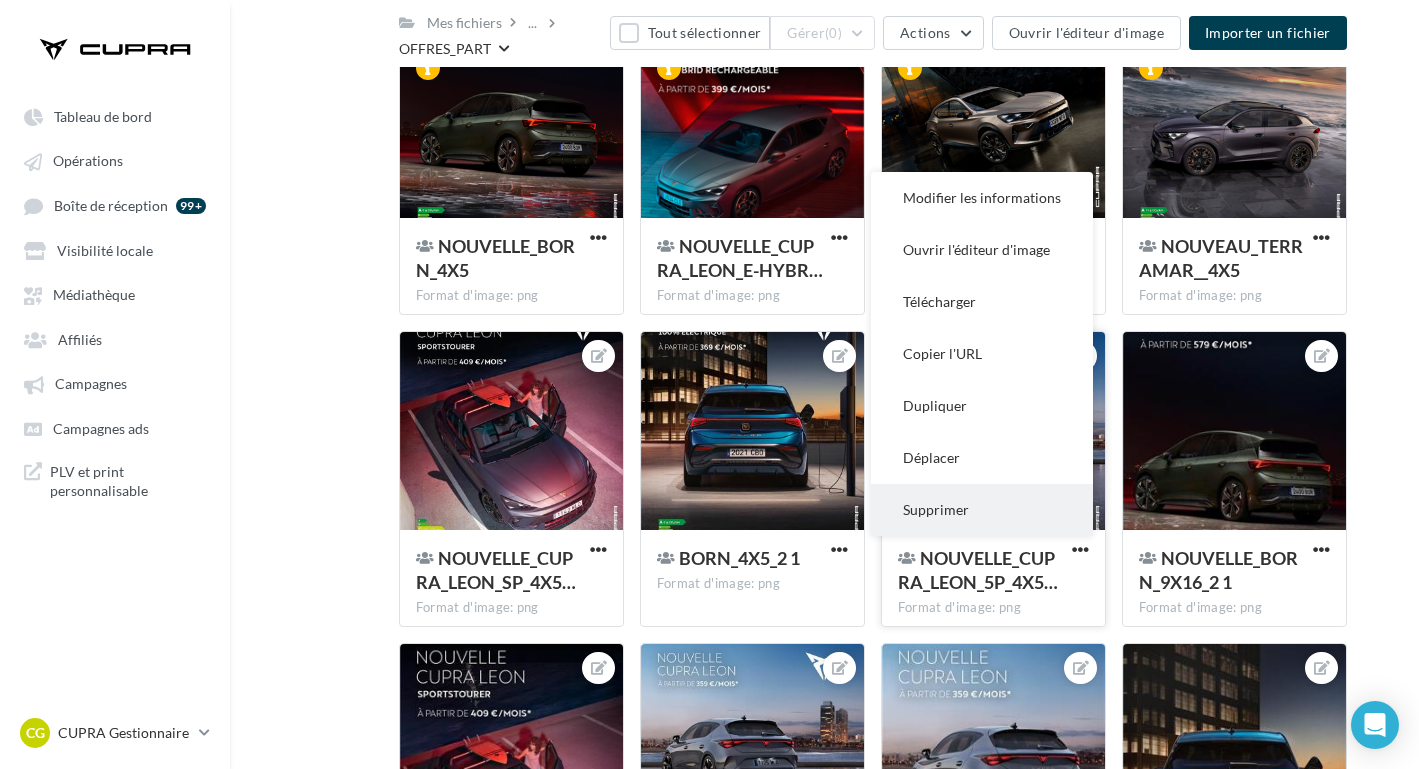 click on "Supprimer" at bounding box center [982, 510] 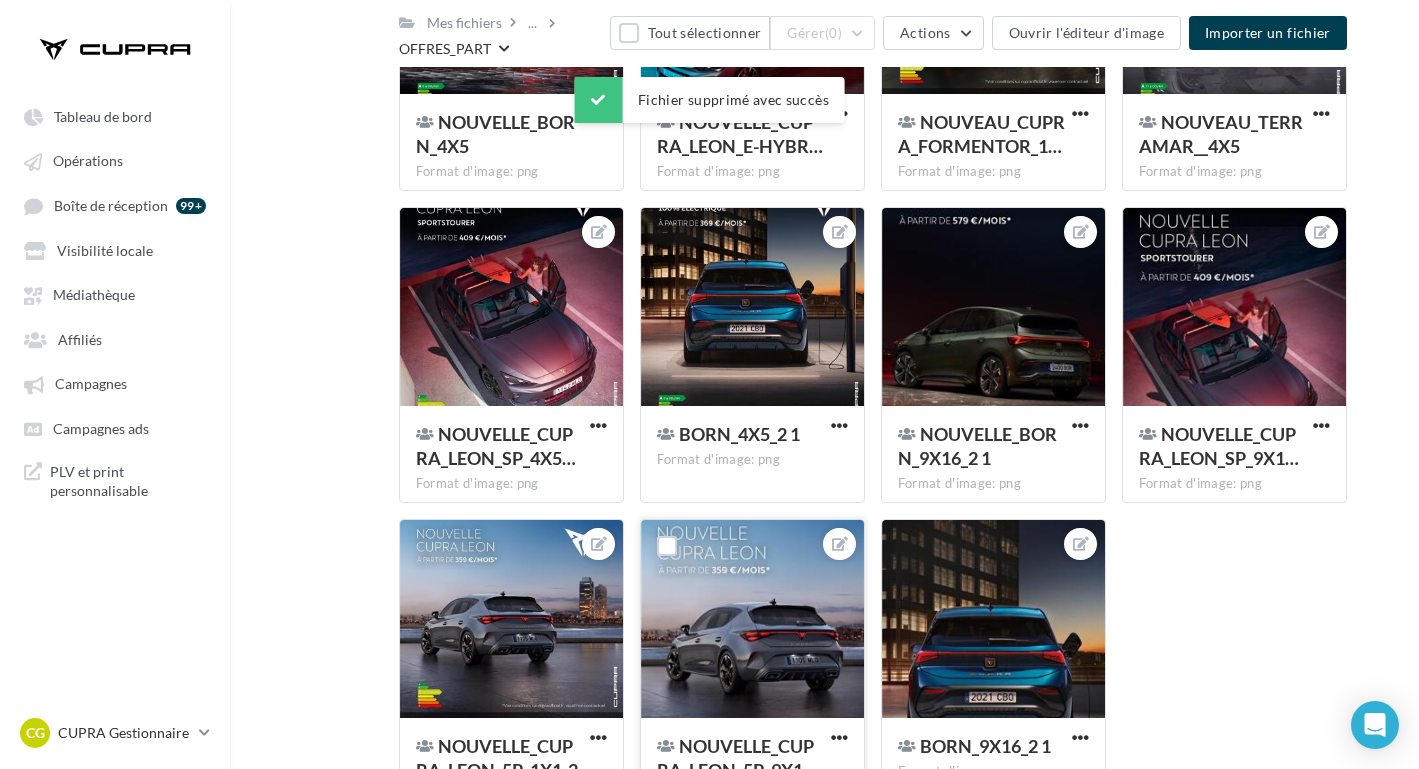scroll, scrollTop: 1761, scrollLeft: 0, axis: vertical 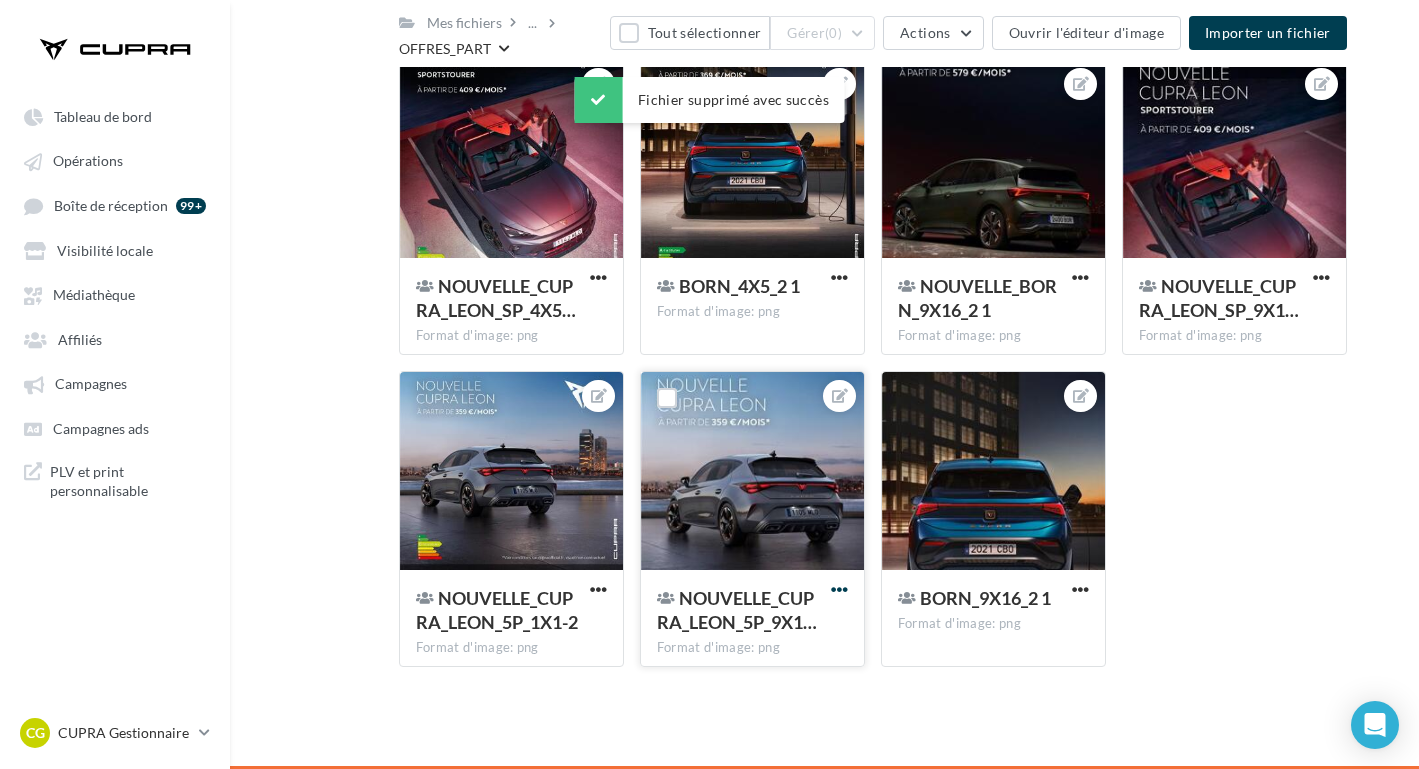 click at bounding box center (839, 589) 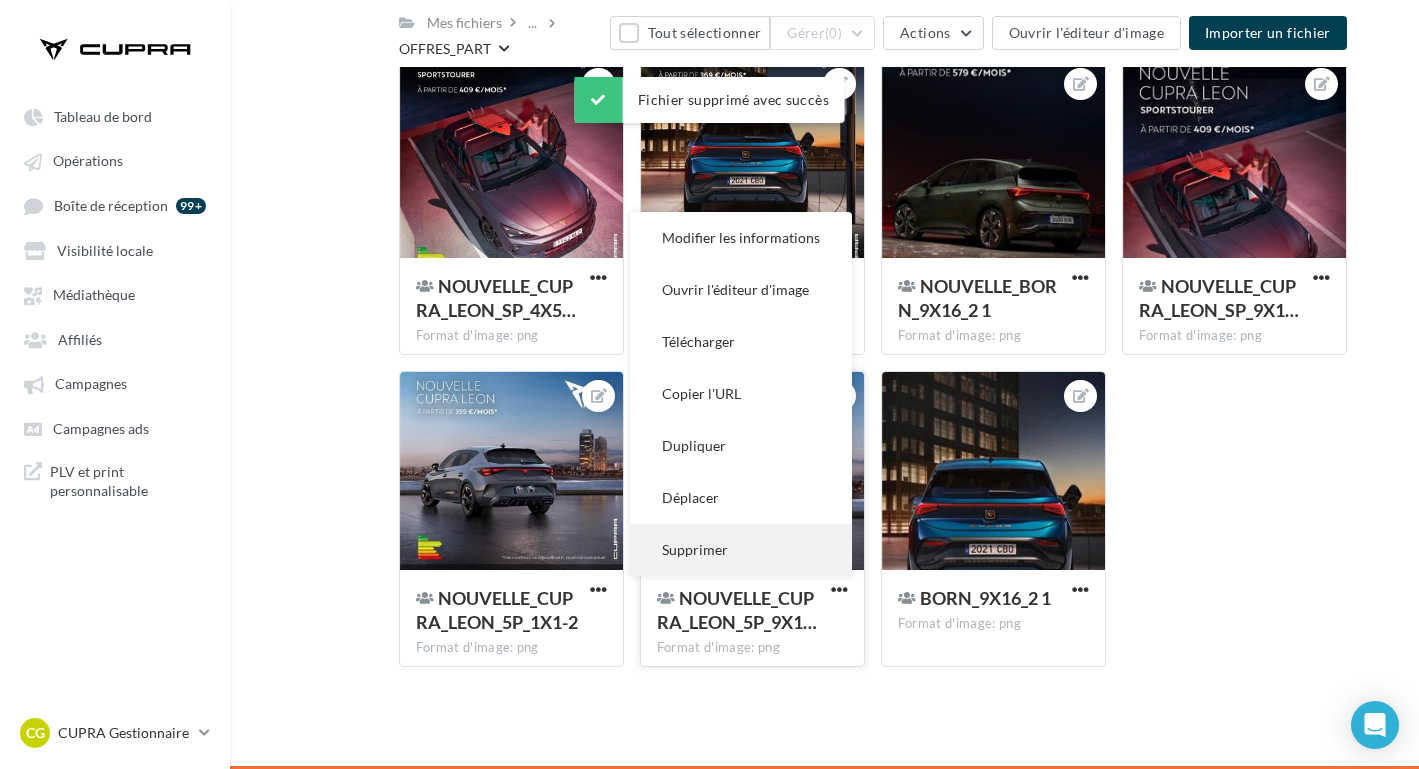 click on "Supprimer" at bounding box center [741, 550] 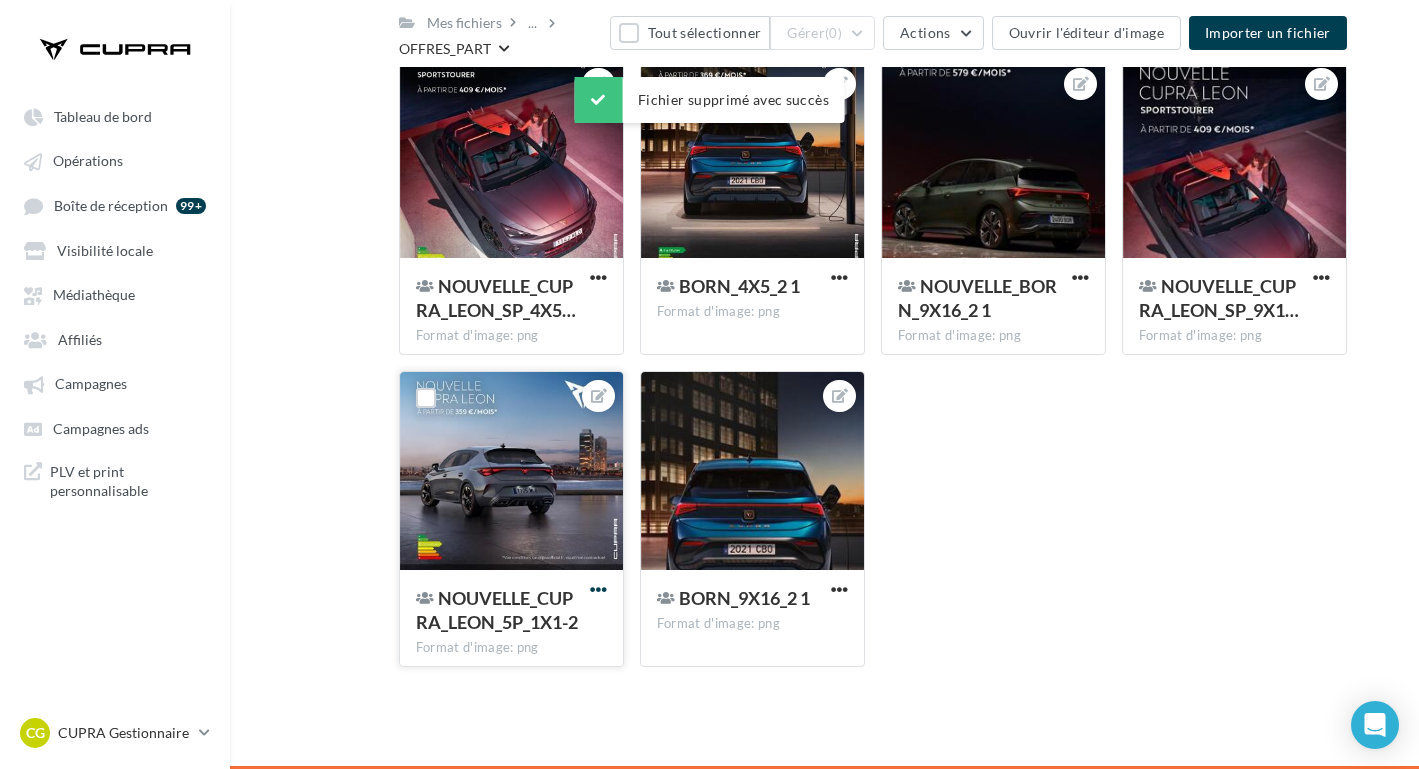 click at bounding box center [598, 589] 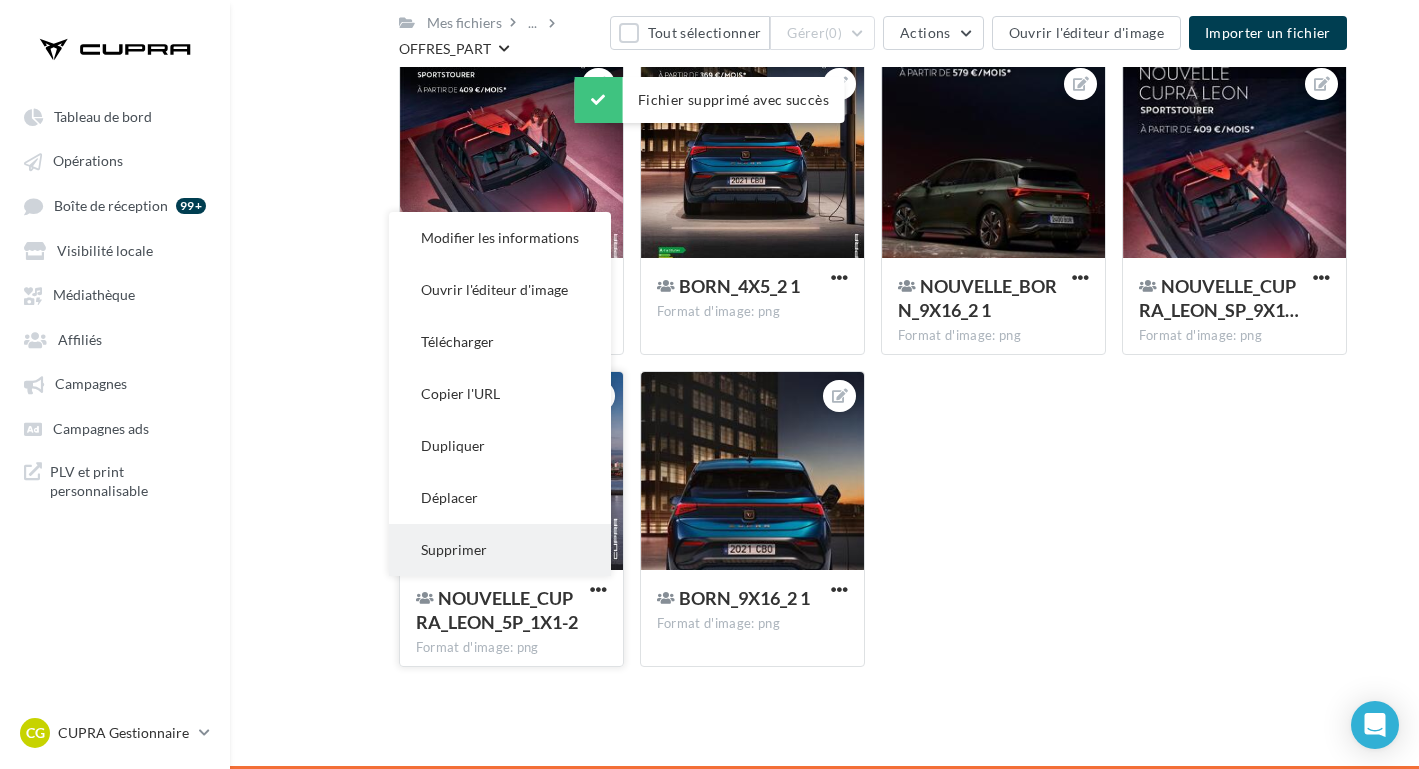click on "Supprimer" at bounding box center (500, 550) 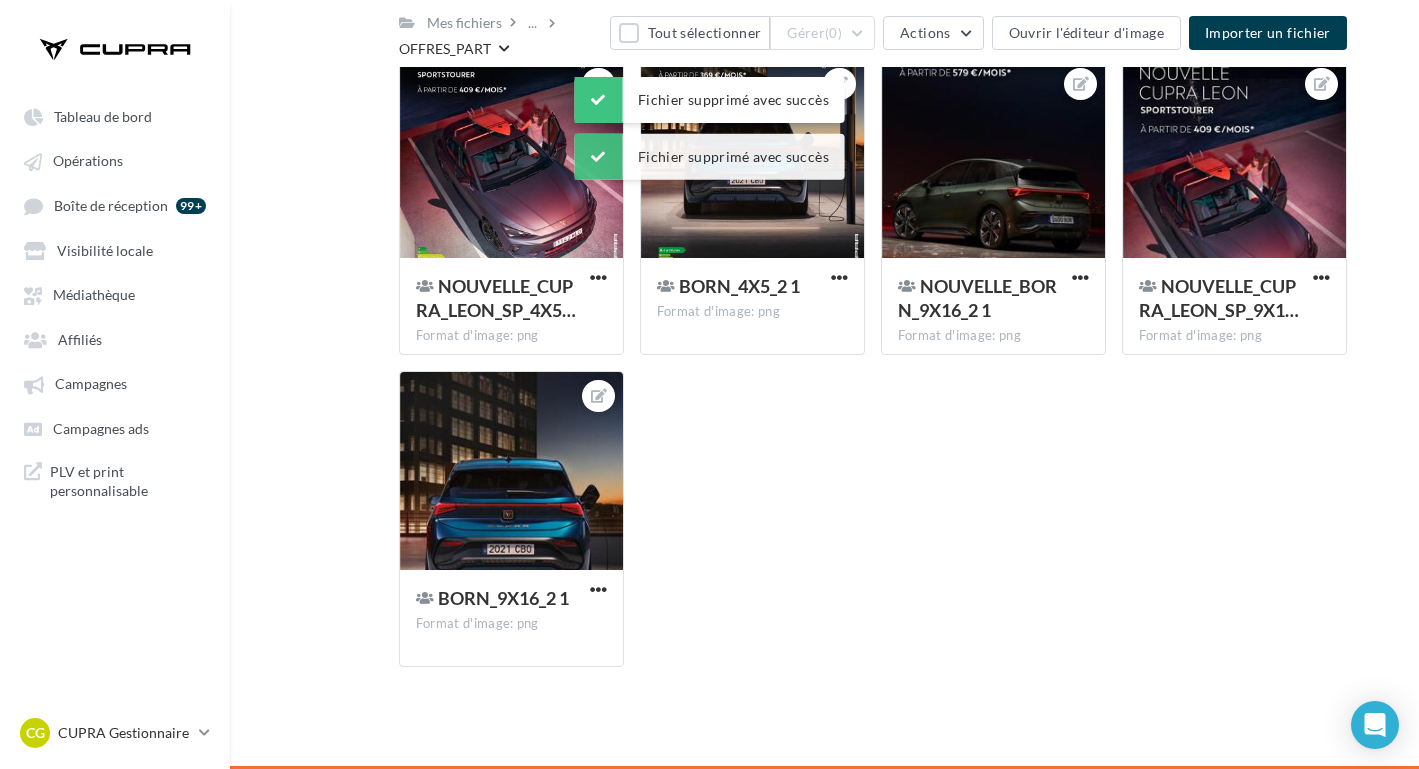 click on "Ajouter un fichier
10-4X5-2  Format d'image: png                   10-4X5-2
6-9X16-2  Format d'image: png                   6-9X16-2
6-4X5-2  Format d'image: png                   6-4X5-2
6-1X1-2  Format d'image: png                   6-1X1-2
10-9X16-2  Format d'image: png                   10-9X16-2
NOUVEAU_CUPRA_FORMENTOR_9…  Format d'image: png                   NOUVEAU_CUPRA_FORMENTOR_9X16
NOUVEAU_TERRAMAR_9X16  Format d'image: png                   NOUVEAU_TERRAMAR_9X16" at bounding box center (881, -409) 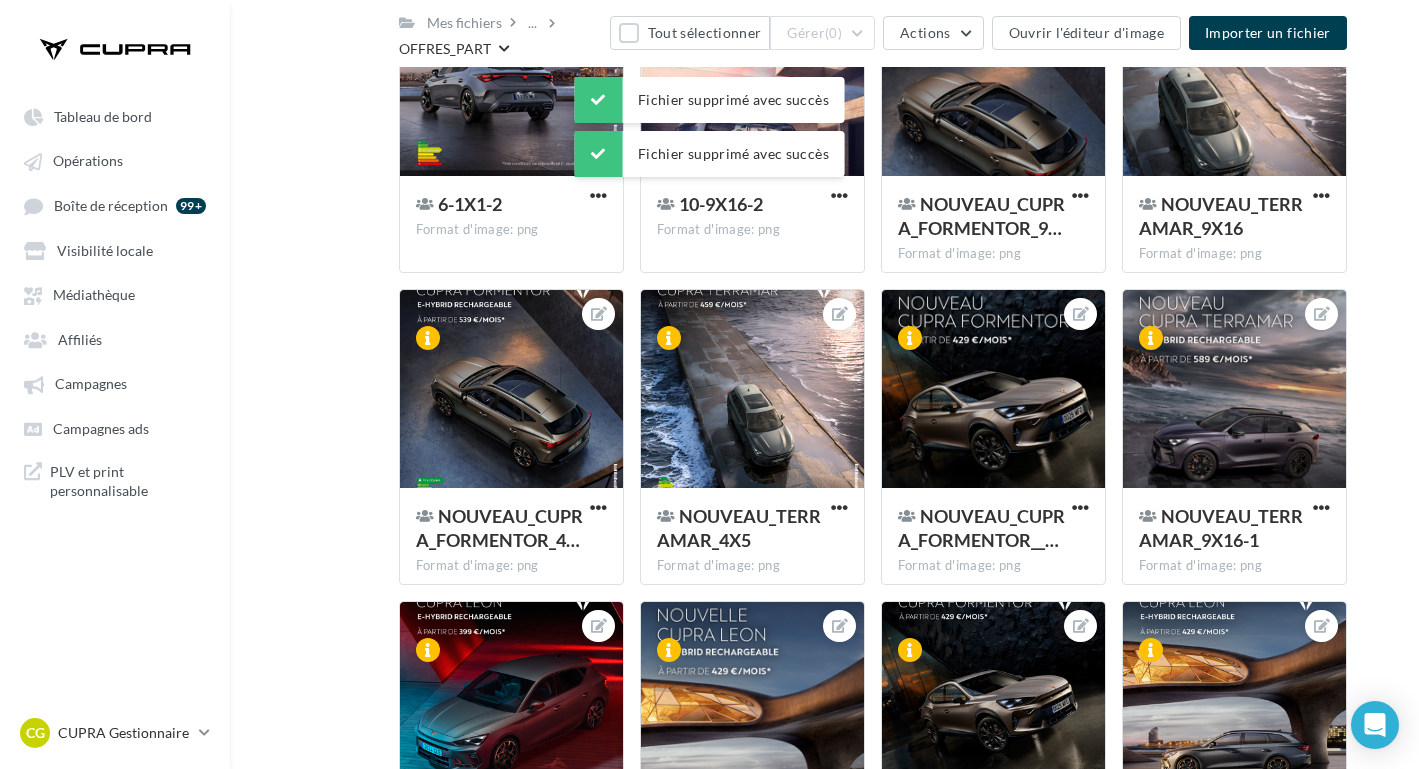 scroll, scrollTop: 0, scrollLeft: 0, axis: both 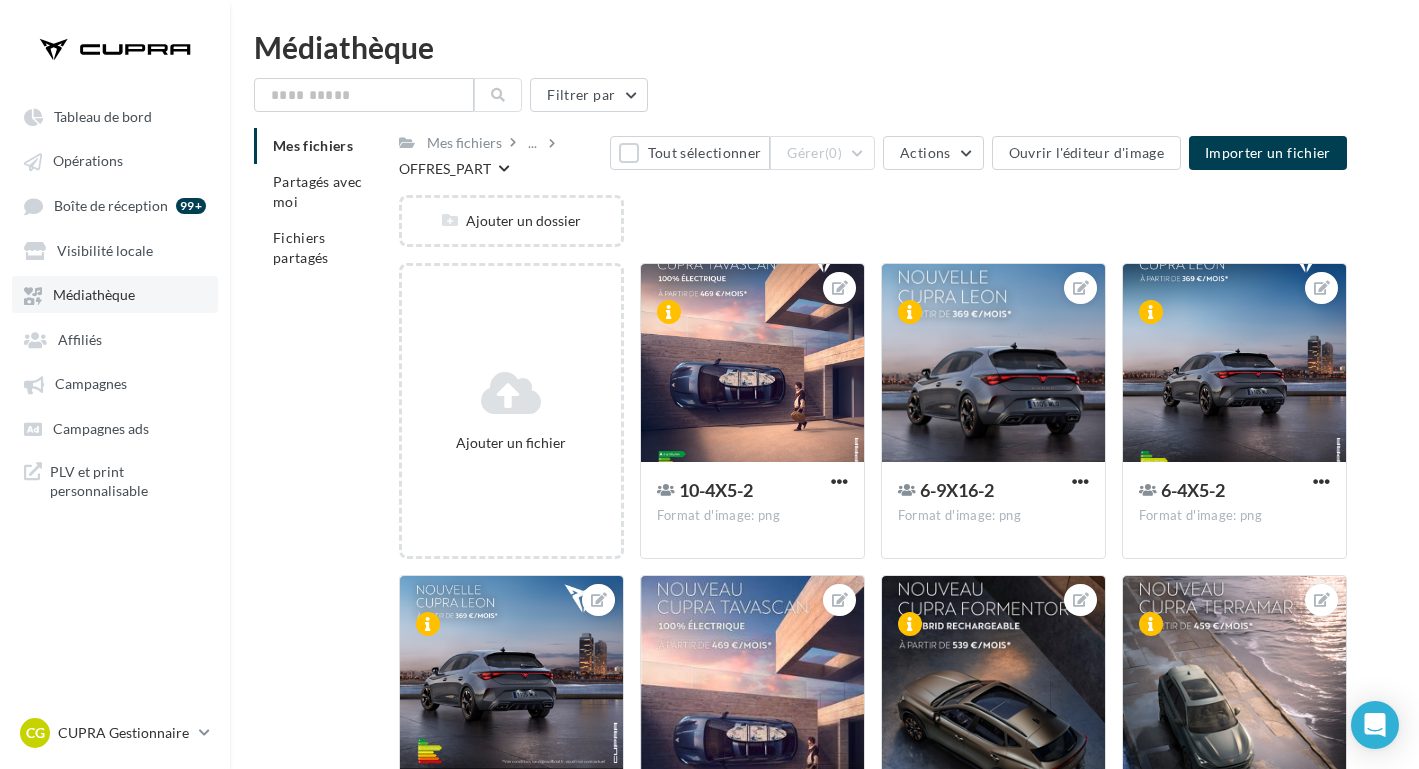 click on "Médiathèque" at bounding box center (94, 295) 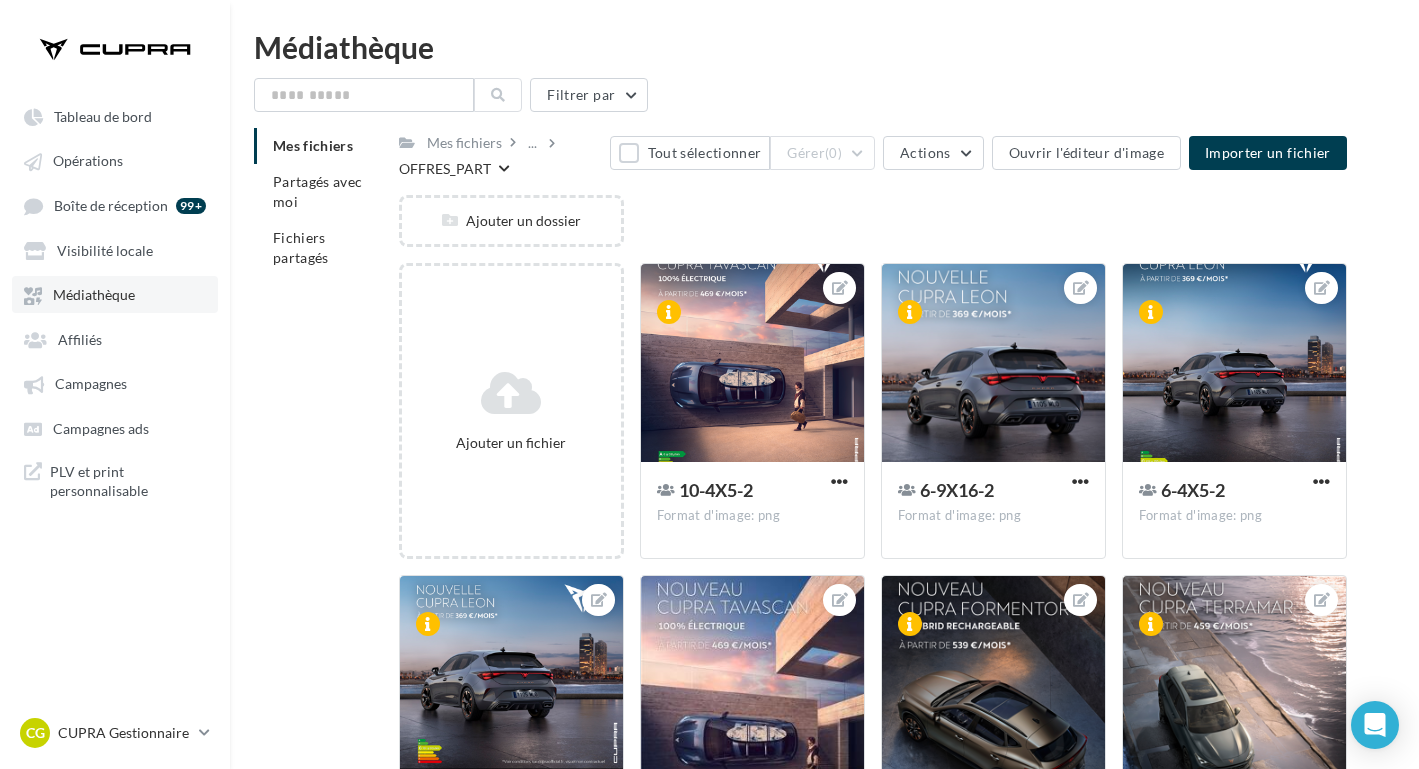 click on "Médiathèque" at bounding box center [94, 295] 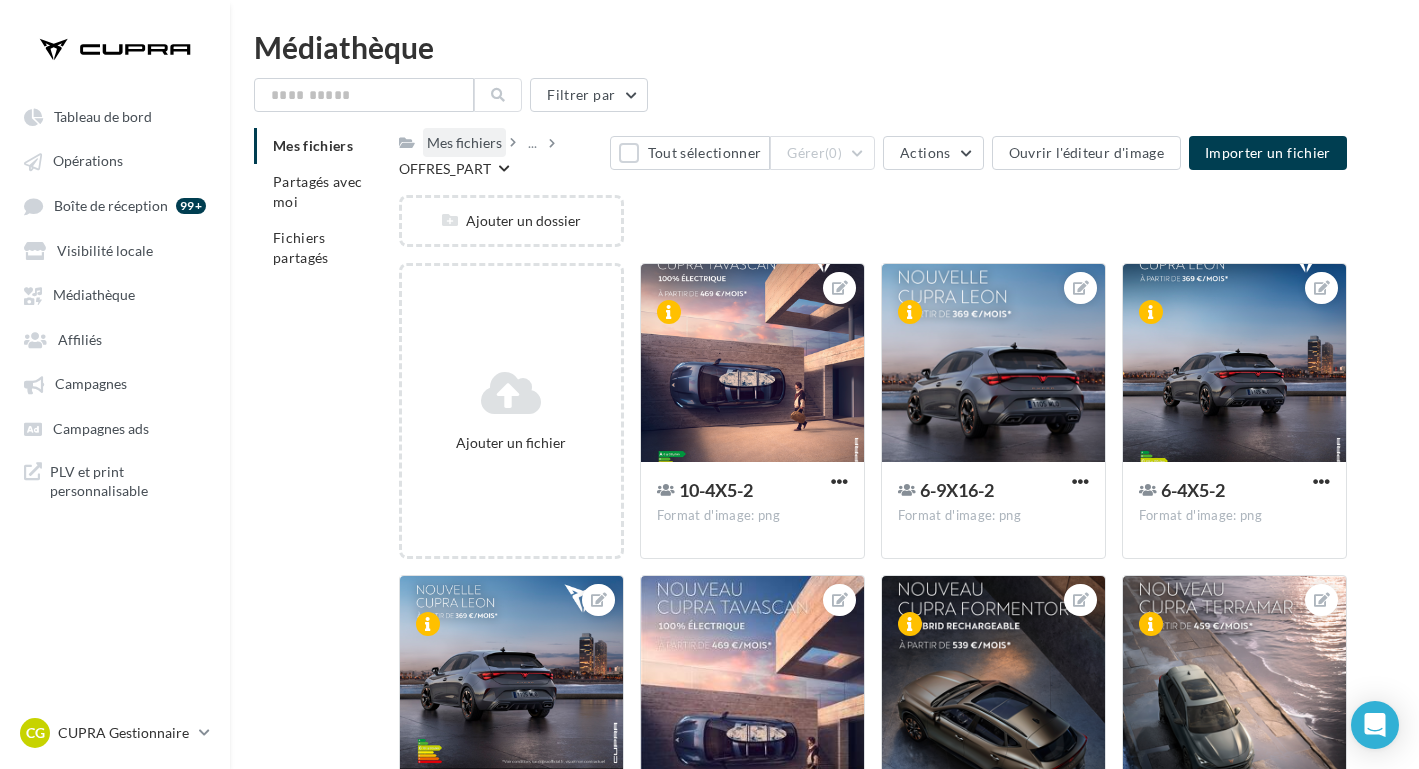 click on "Mes fichiers" at bounding box center [464, 143] 